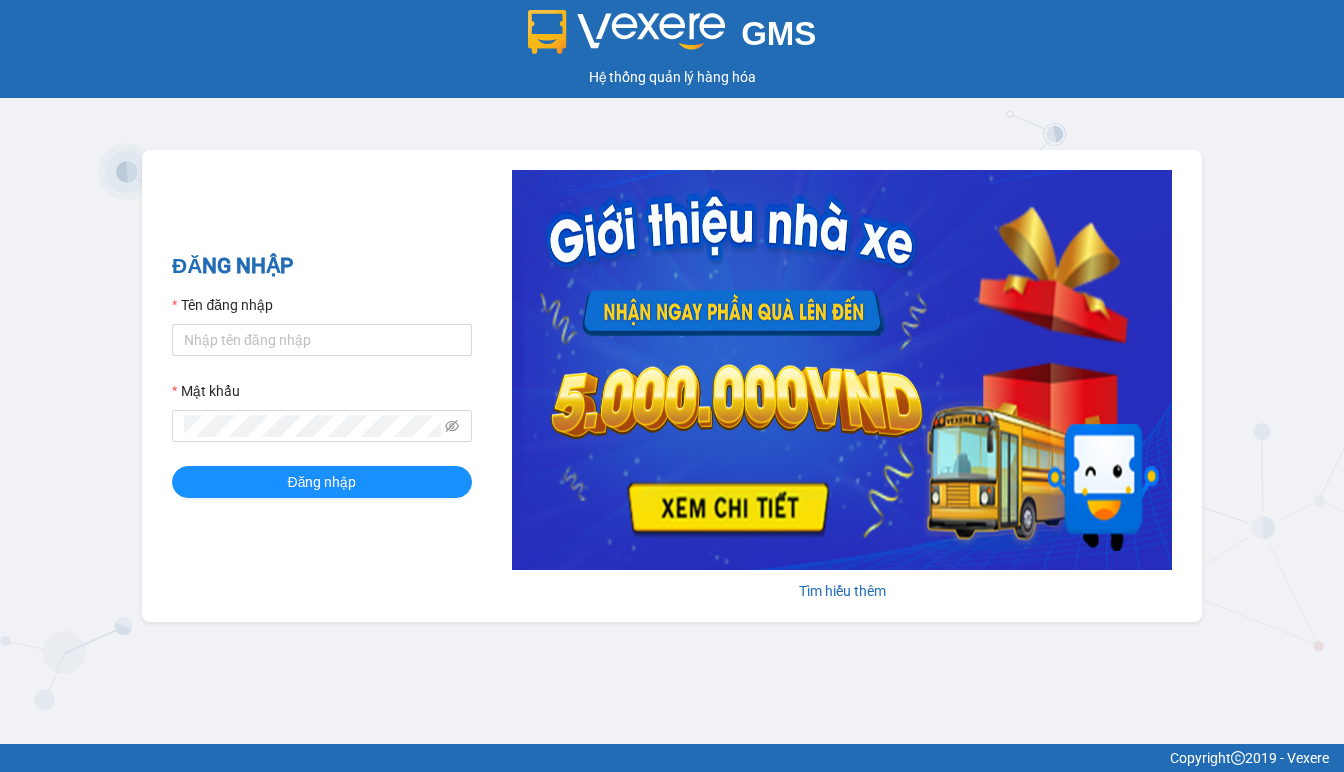 scroll, scrollTop: 0, scrollLeft: 0, axis: both 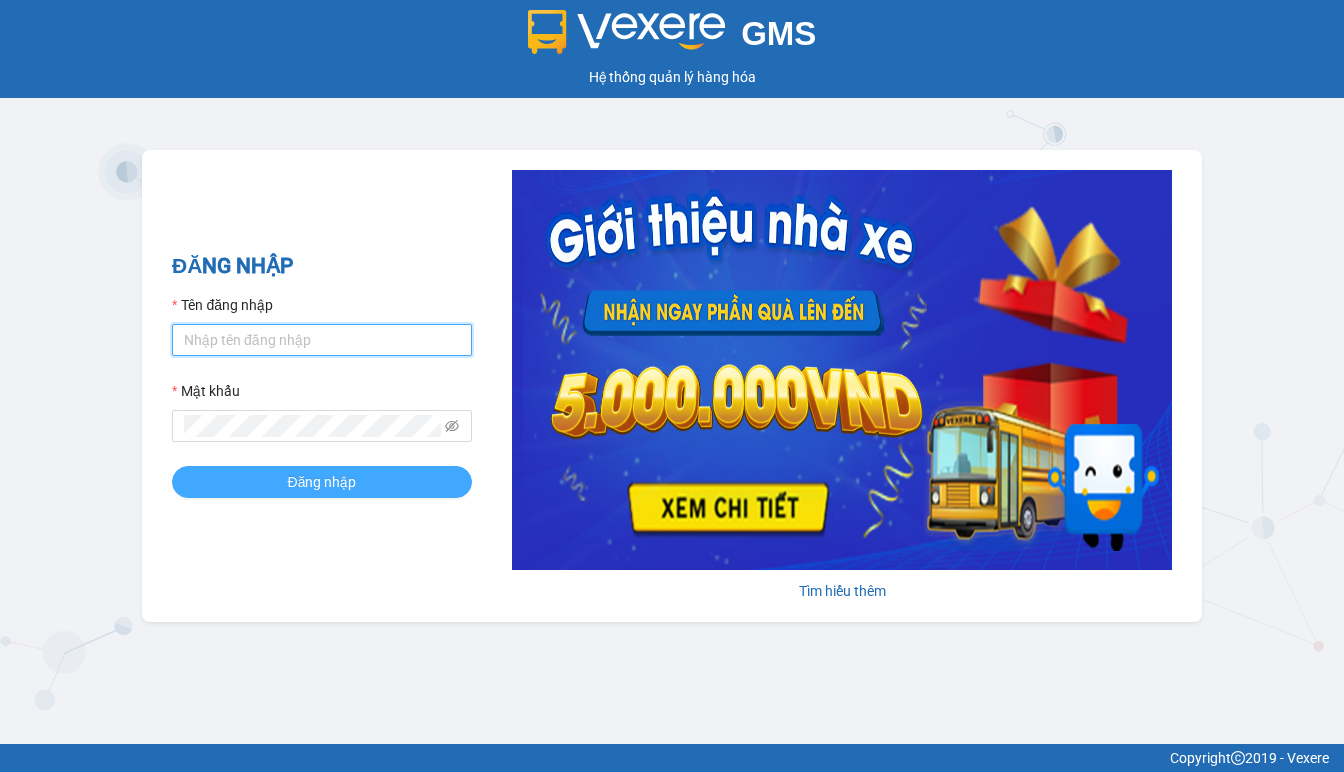type on "[USERNAME]" 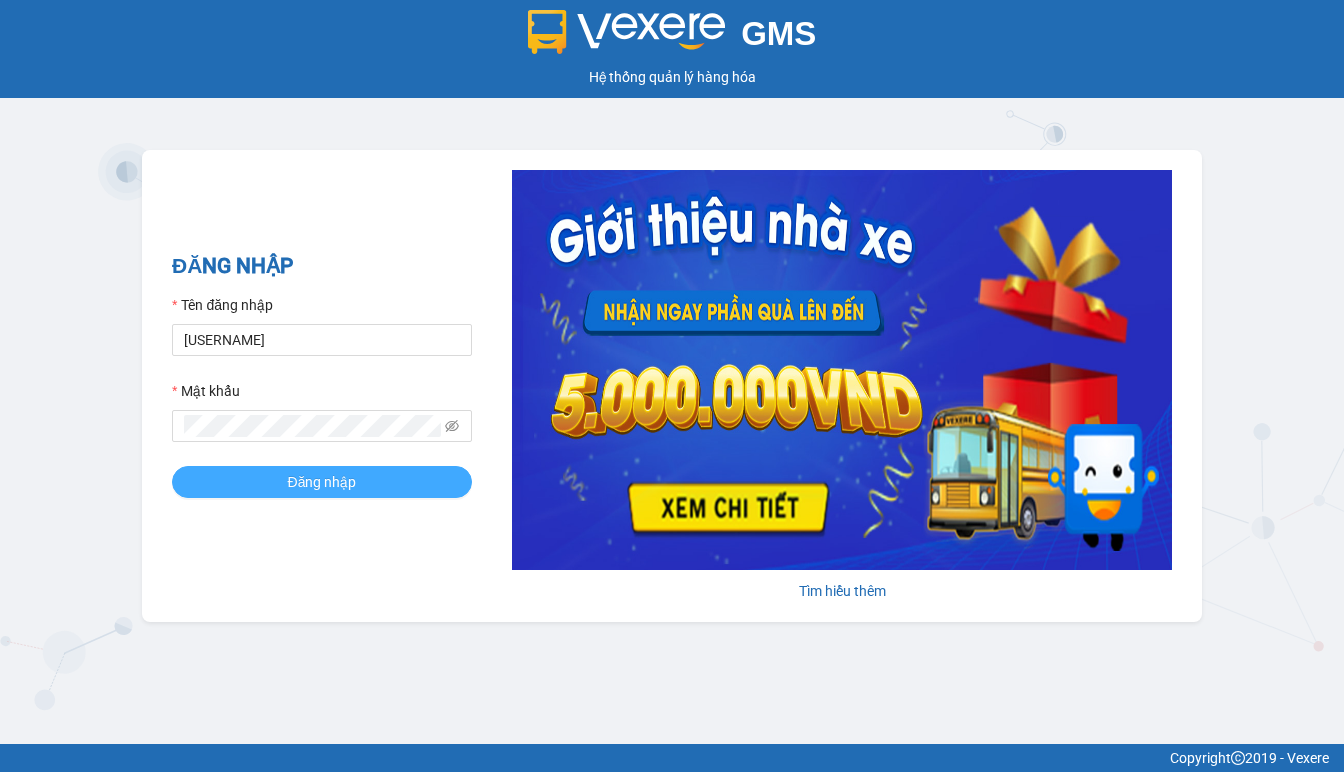 click on "Đăng nhập" at bounding box center (322, 482) 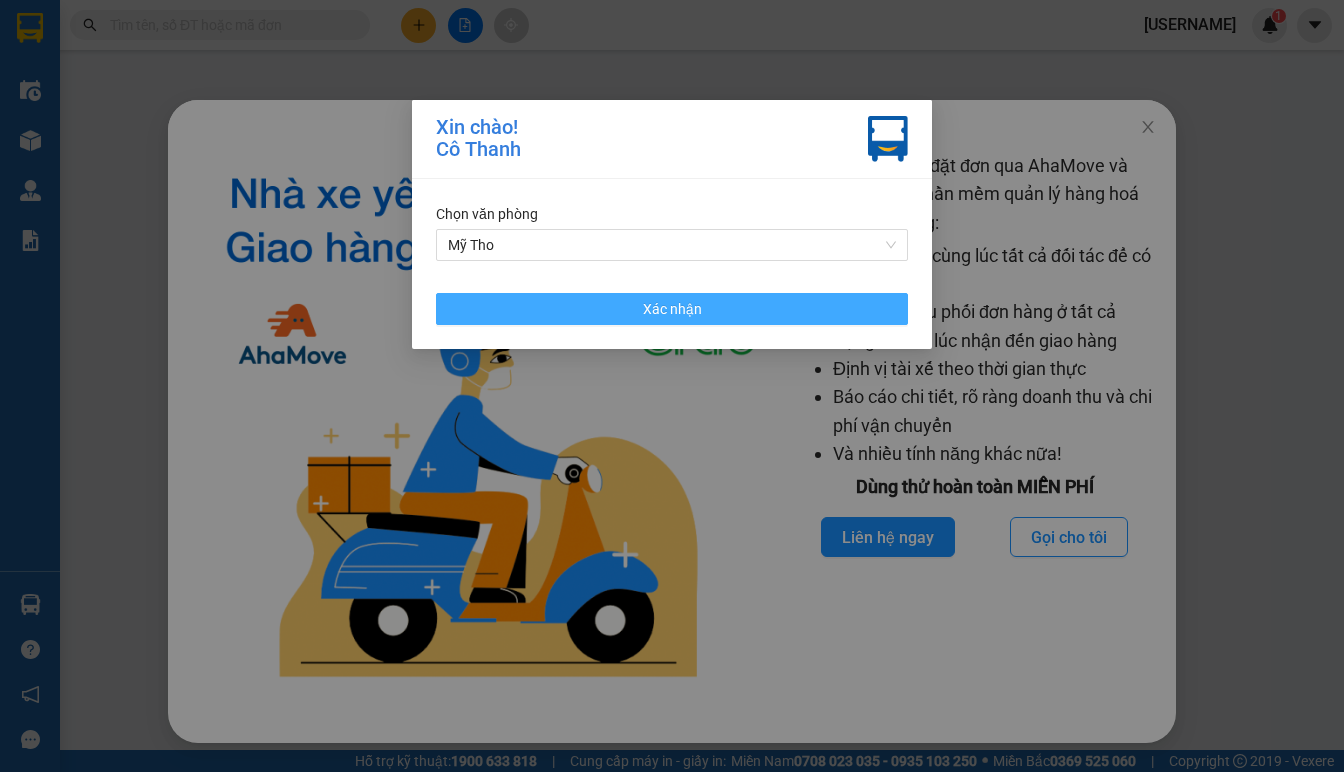 click on "Xác nhận" at bounding box center (672, 309) 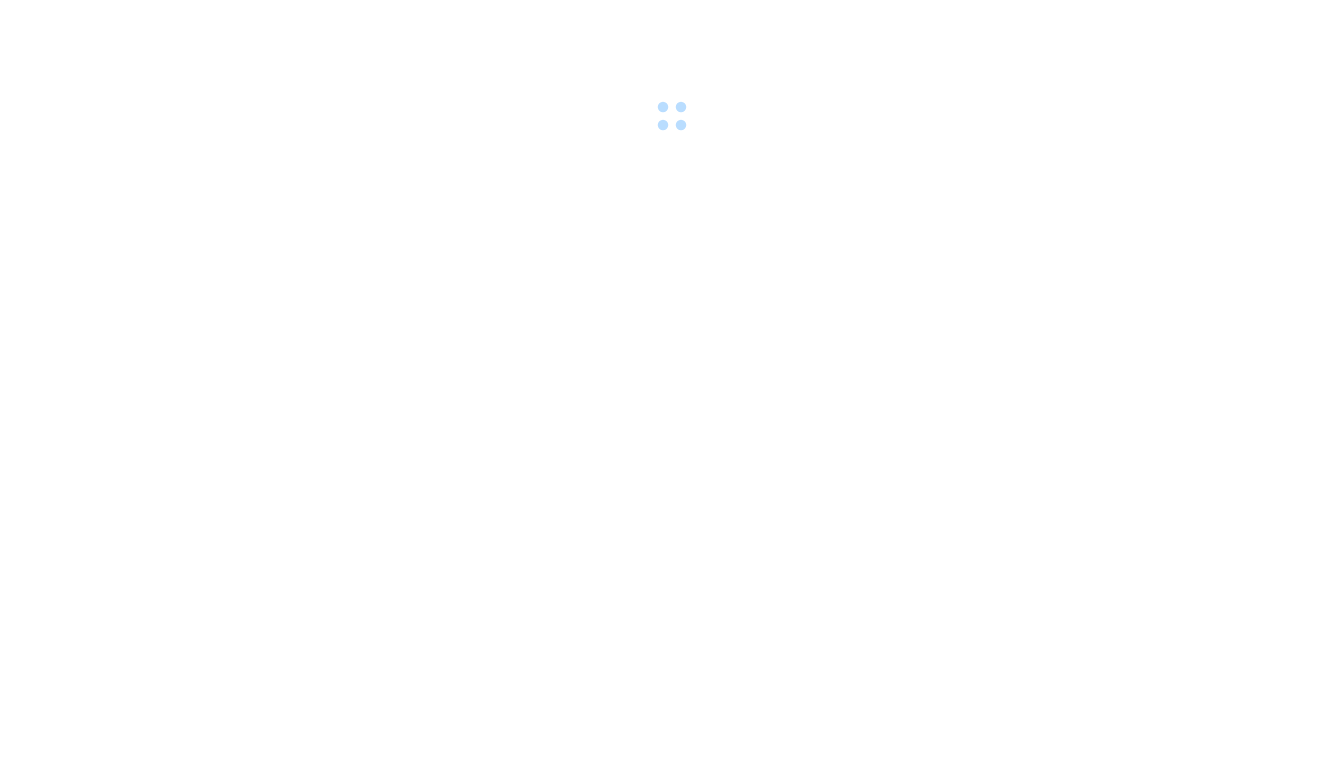 scroll, scrollTop: 0, scrollLeft: 0, axis: both 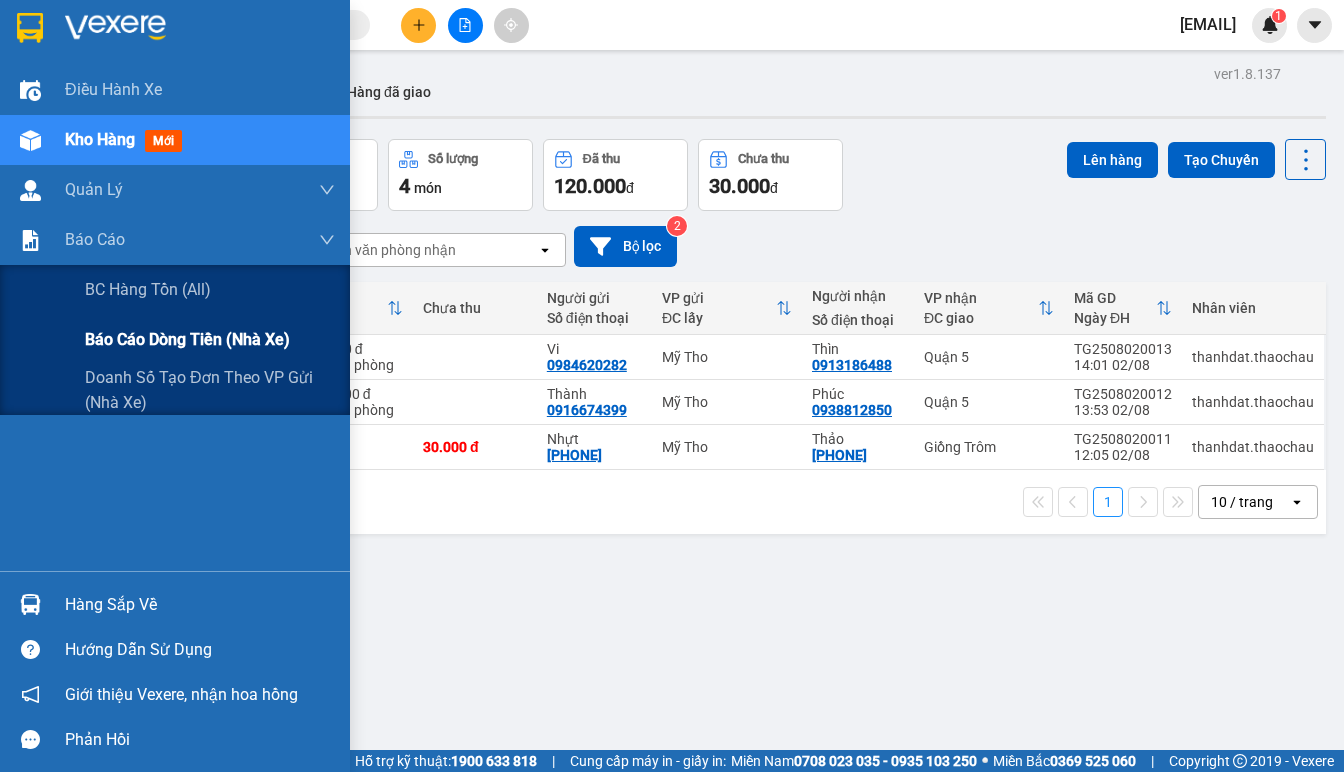 click on "Báo cáo dòng tiền (nhà xe)" at bounding box center [187, 339] 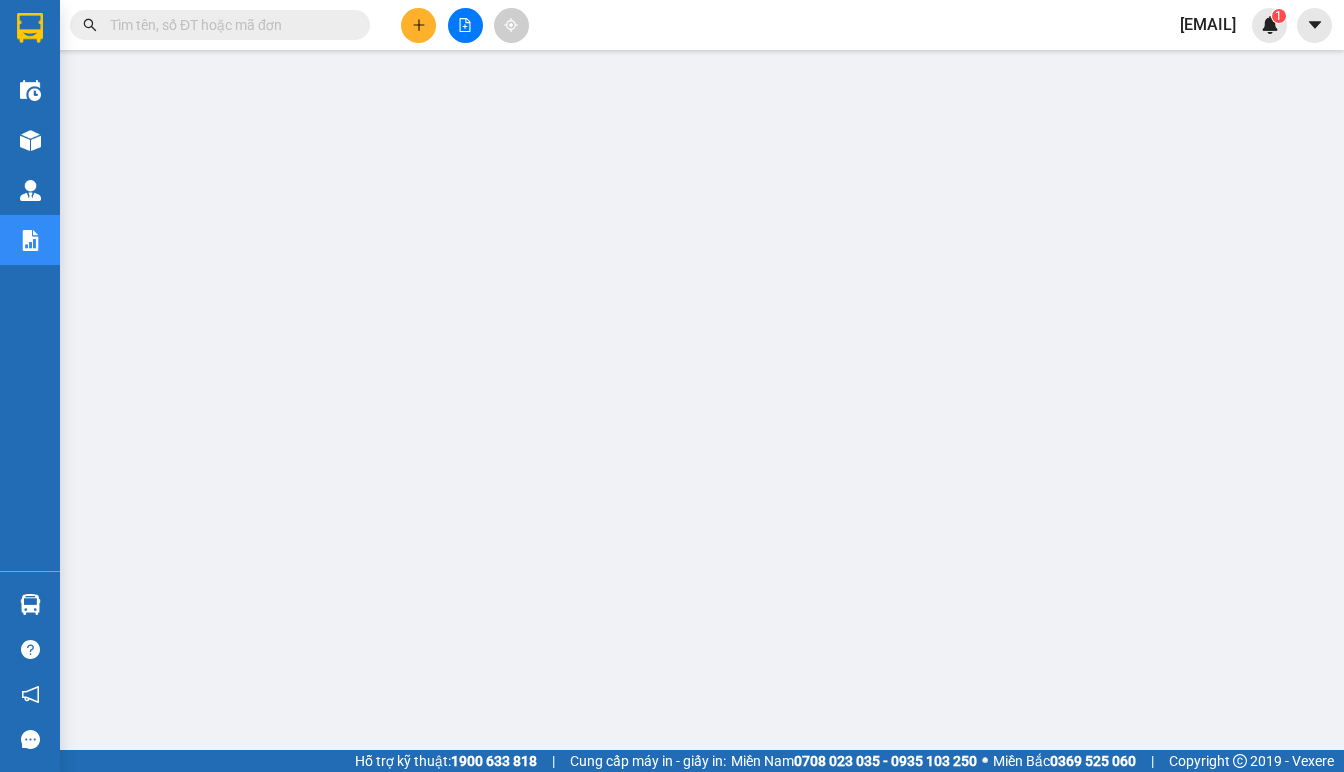 click on "[USERNAME]" at bounding box center (1208, 24) 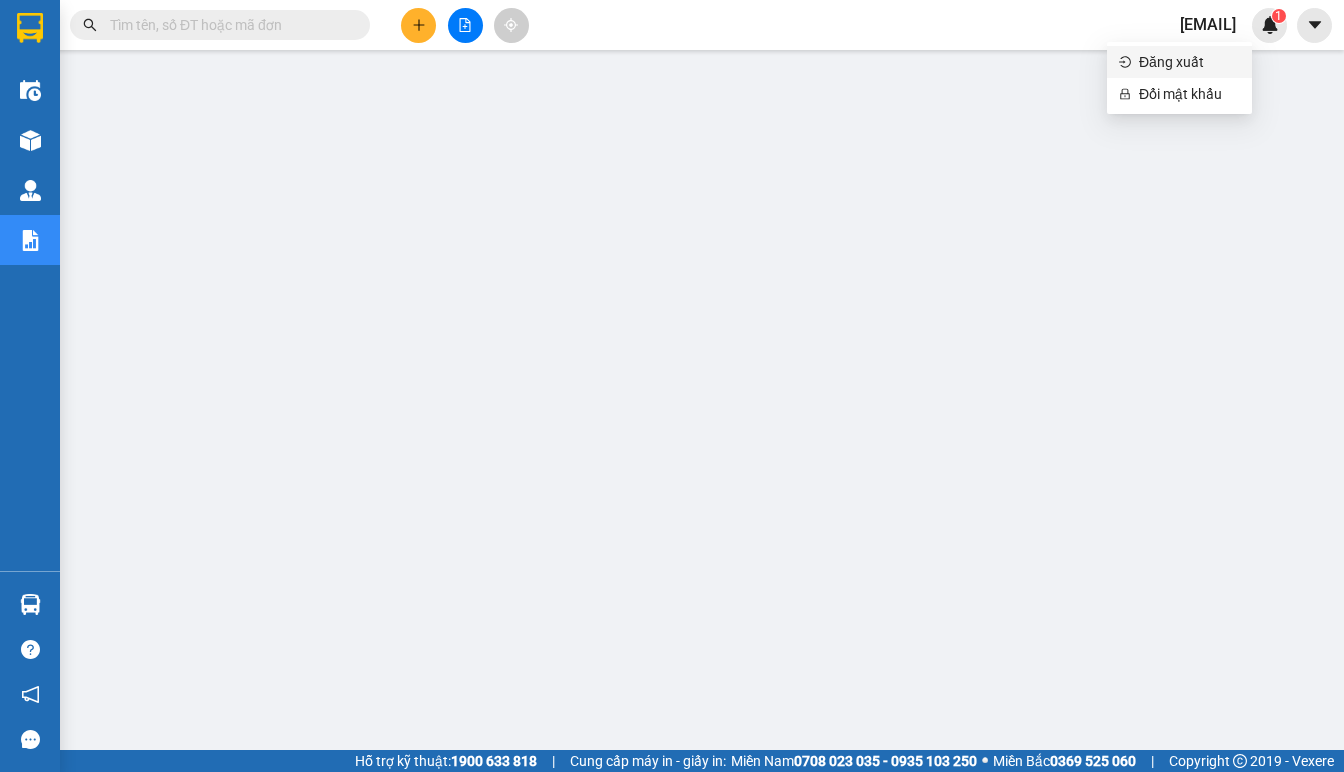 click on "Đăng xuất" at bounding box center (1189, 62) 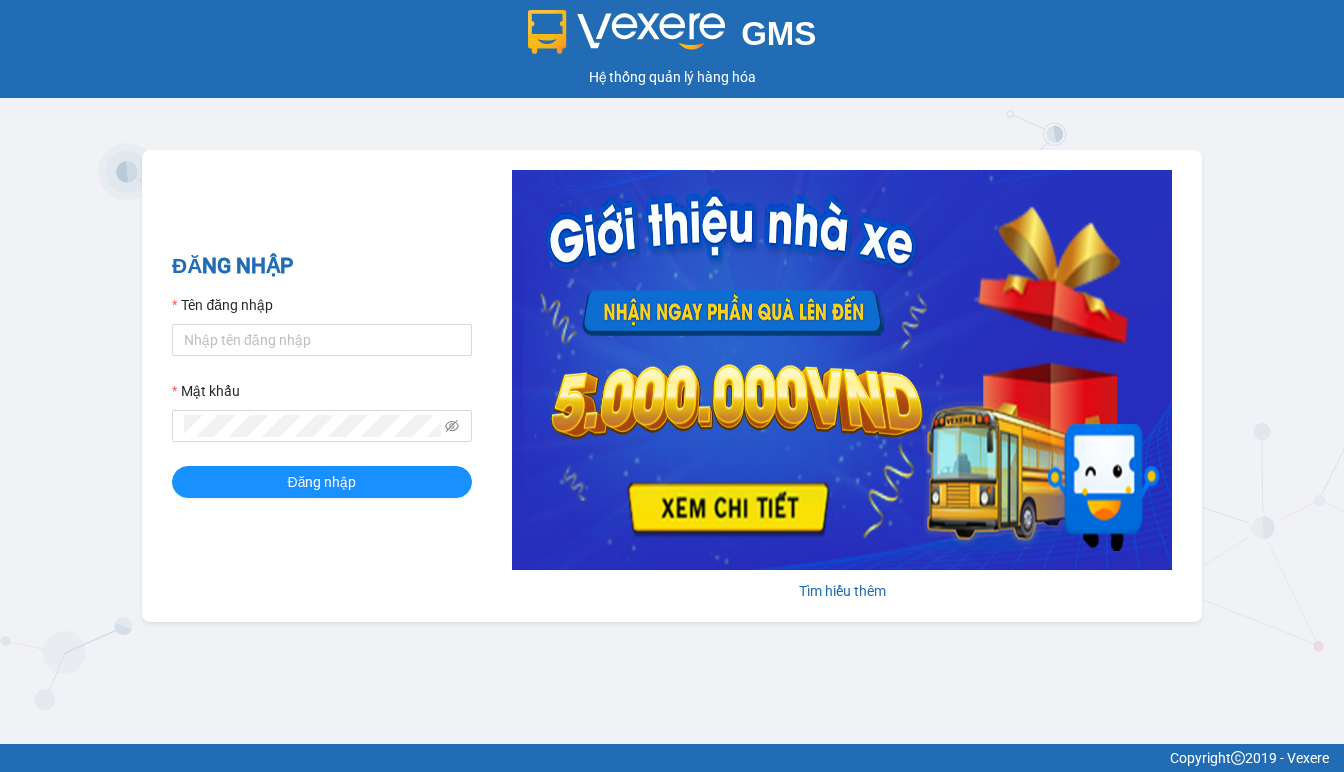 scroll, scrollTop: 0, scrollLeft: 0, axis: both 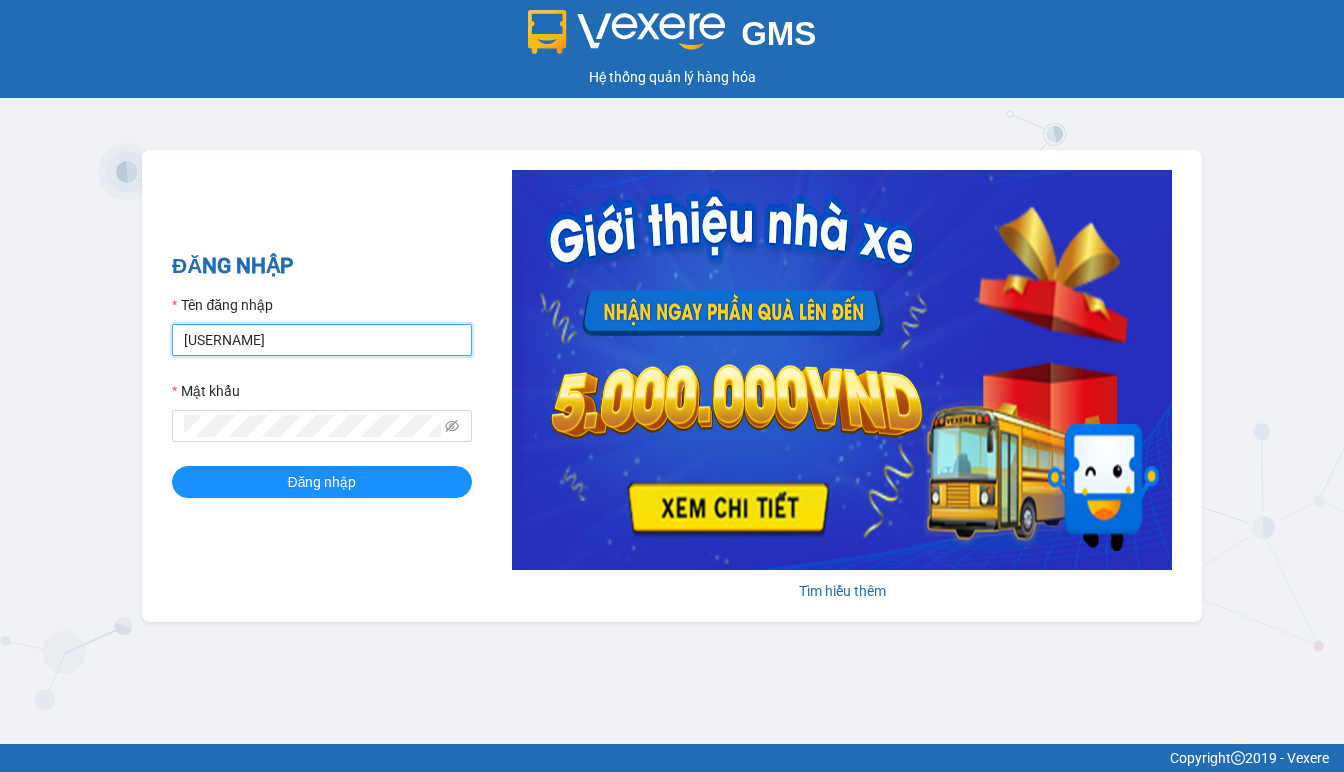 click on "[USERNAME]" at bounding box center [322, 340] 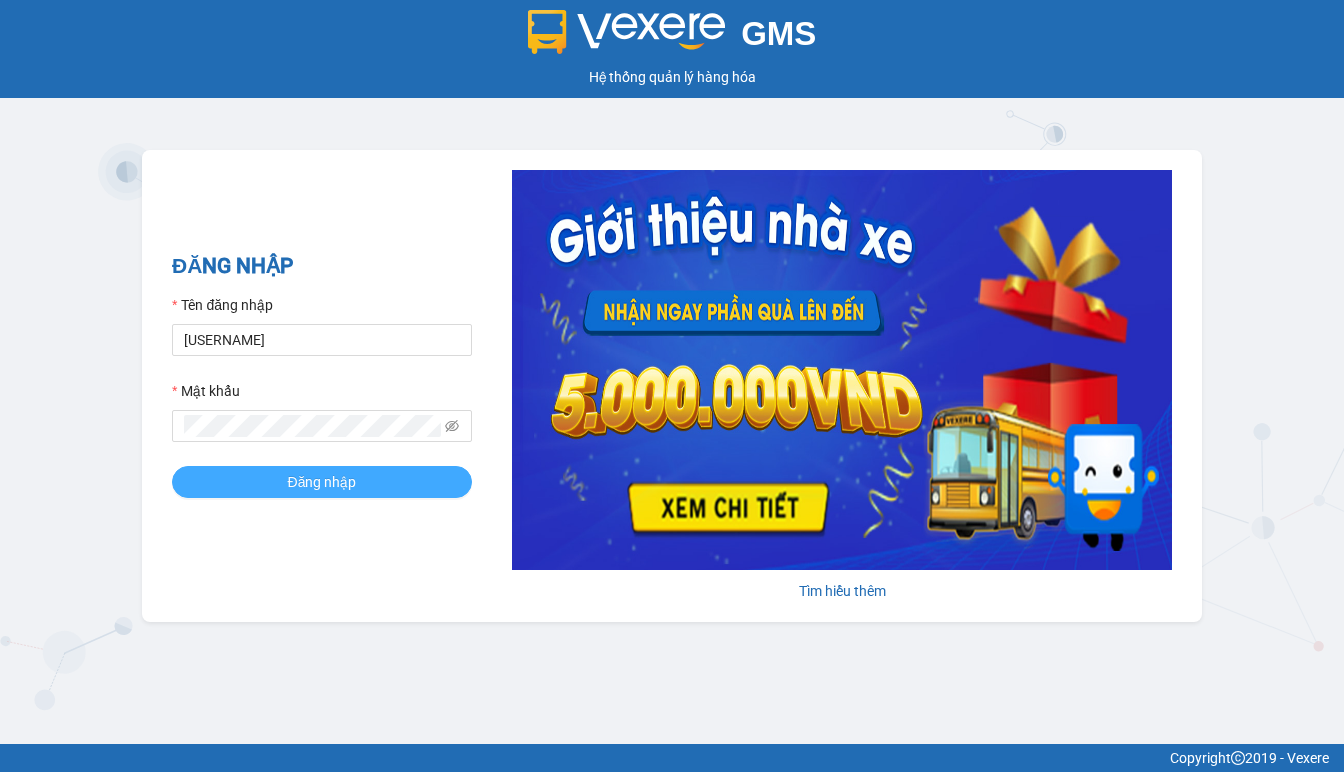 click on "Đăng nhập" at bounding box center (322, 482) 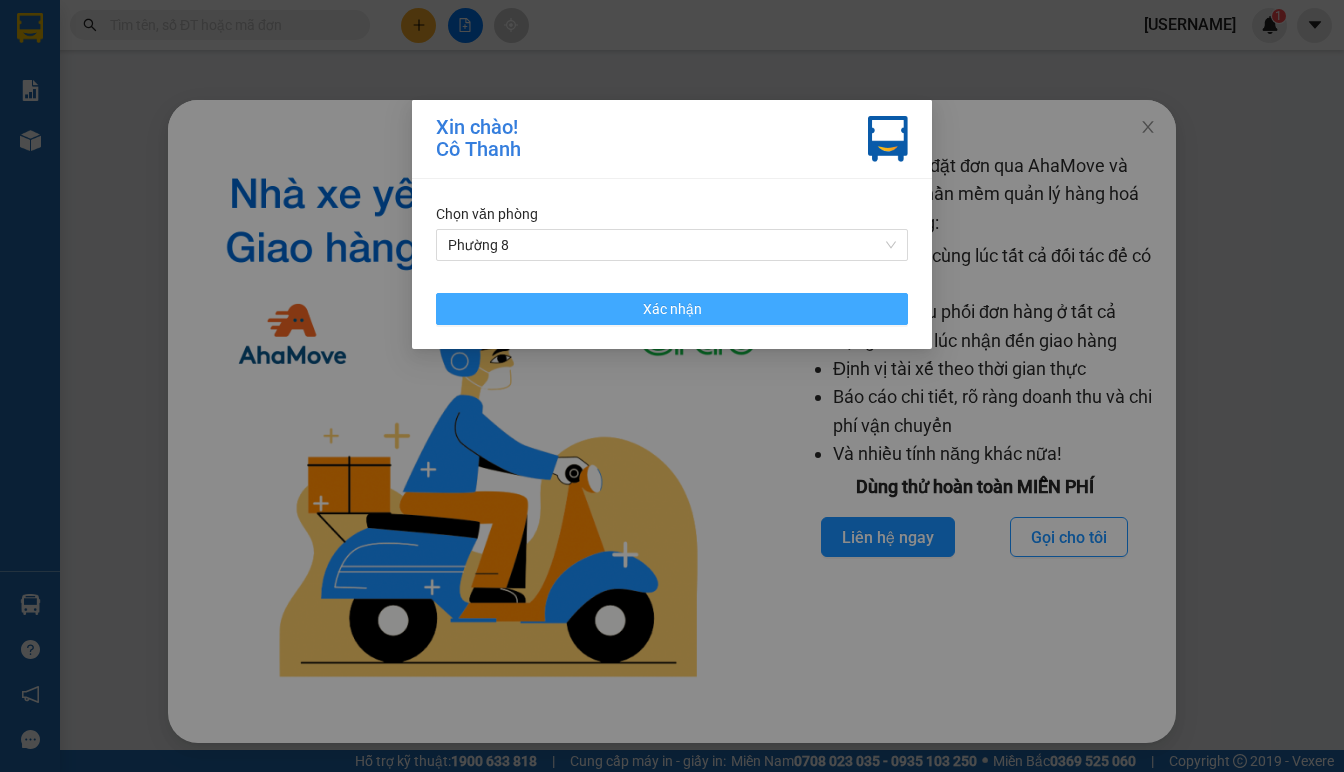 click on "Xác nhận" at bounding box center [672, 309] 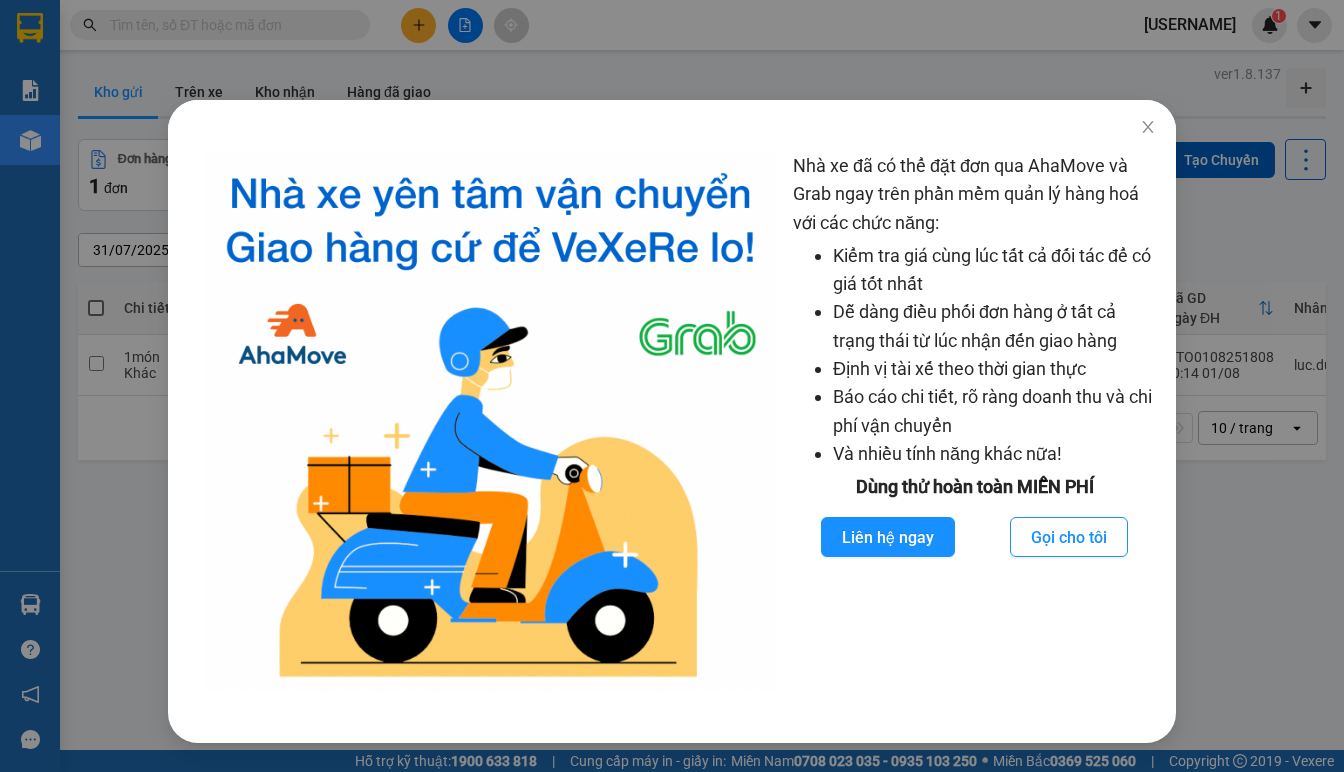 click on "Nhà xe đã có thể đặt đơn qua AhaMove và Grab ngay trên phần mềm quản lý hàng hoá với các chức năng: Kiểm tra giá cùng lúc tất cả đối tác để có giá tốt nhất Dễ dàng điều phối đơn hàng ở tất cả trạng thái từ lúc nhận đến giao hàng Định vị tài xế theo thời gian thực Báo cáo chi tiết, rõ ràng doanh thu và chi phí vận chuyển Và nhiều tính năng khác nữa! Dùng thử hoàn toàn MIỄN PHÍ Liên hệ ngay Gọi cho tôi" at bounding box center (672, 386) 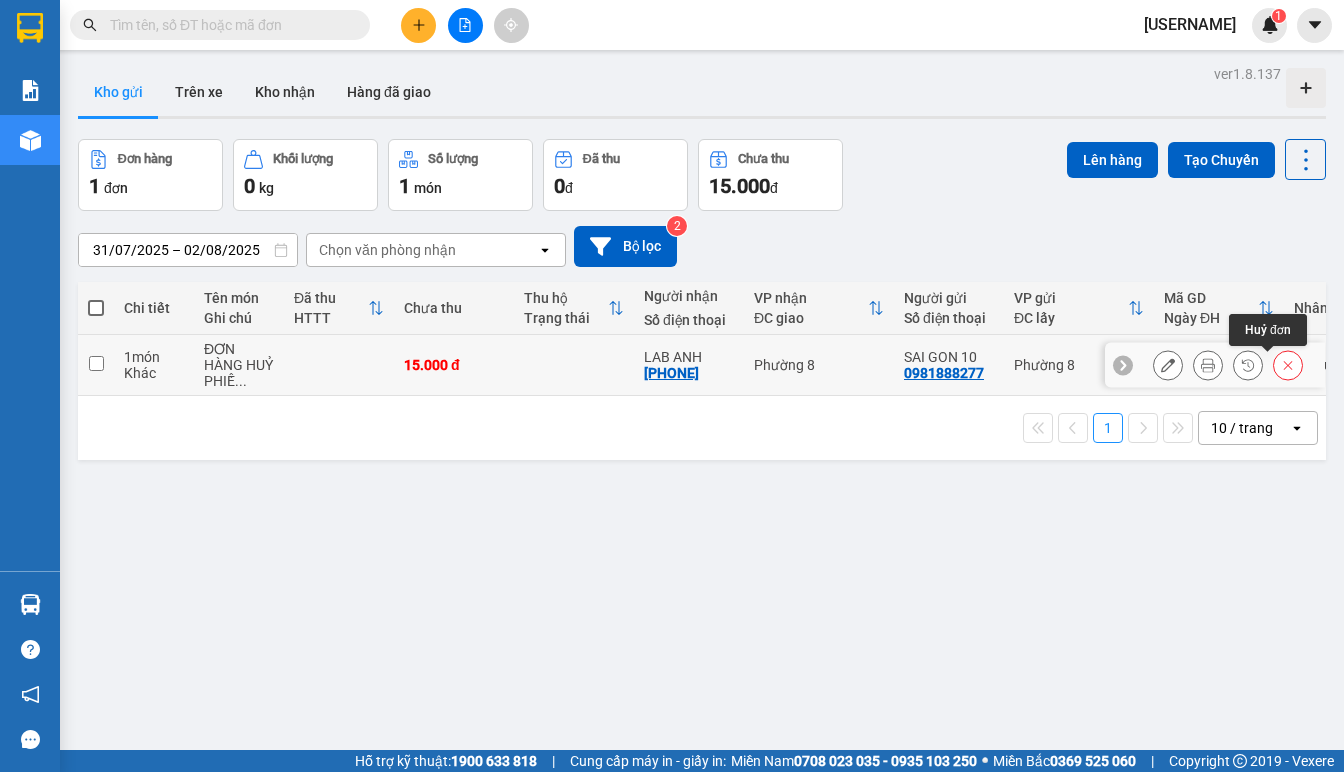 click 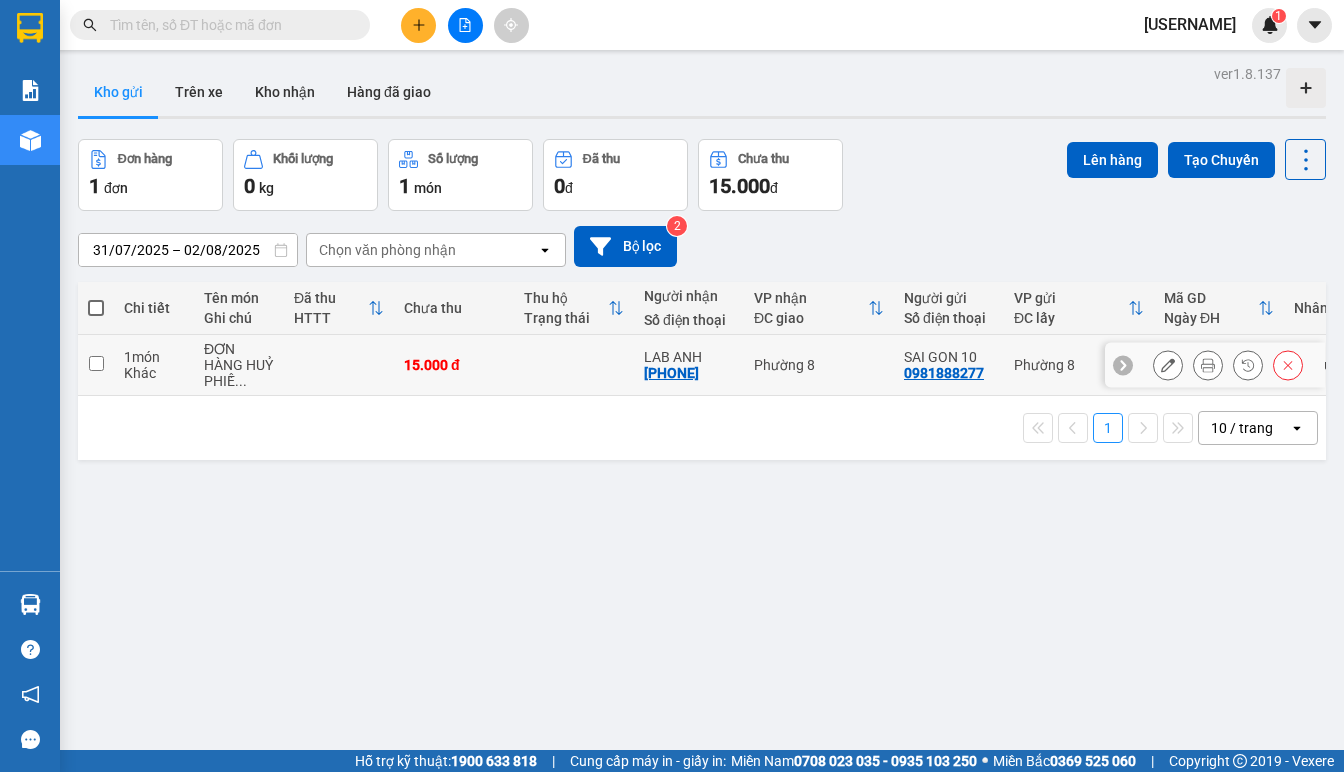 click on "ĐƠN HÀNG HUỶ PHIẾ ..." at bounding box center (239, 365) 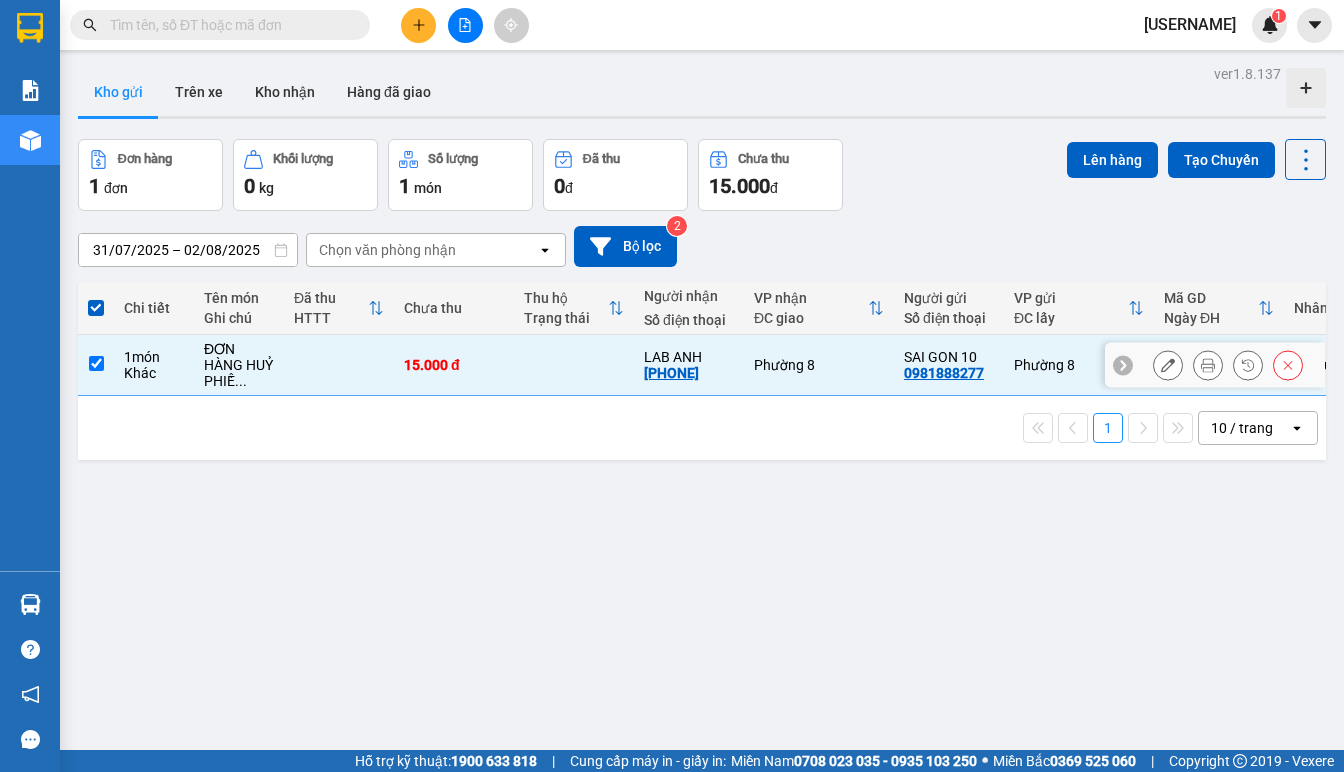 click on "ĐƠN HÀNG HUỶ PHIẾ ..." at bounding box center (239, 365) 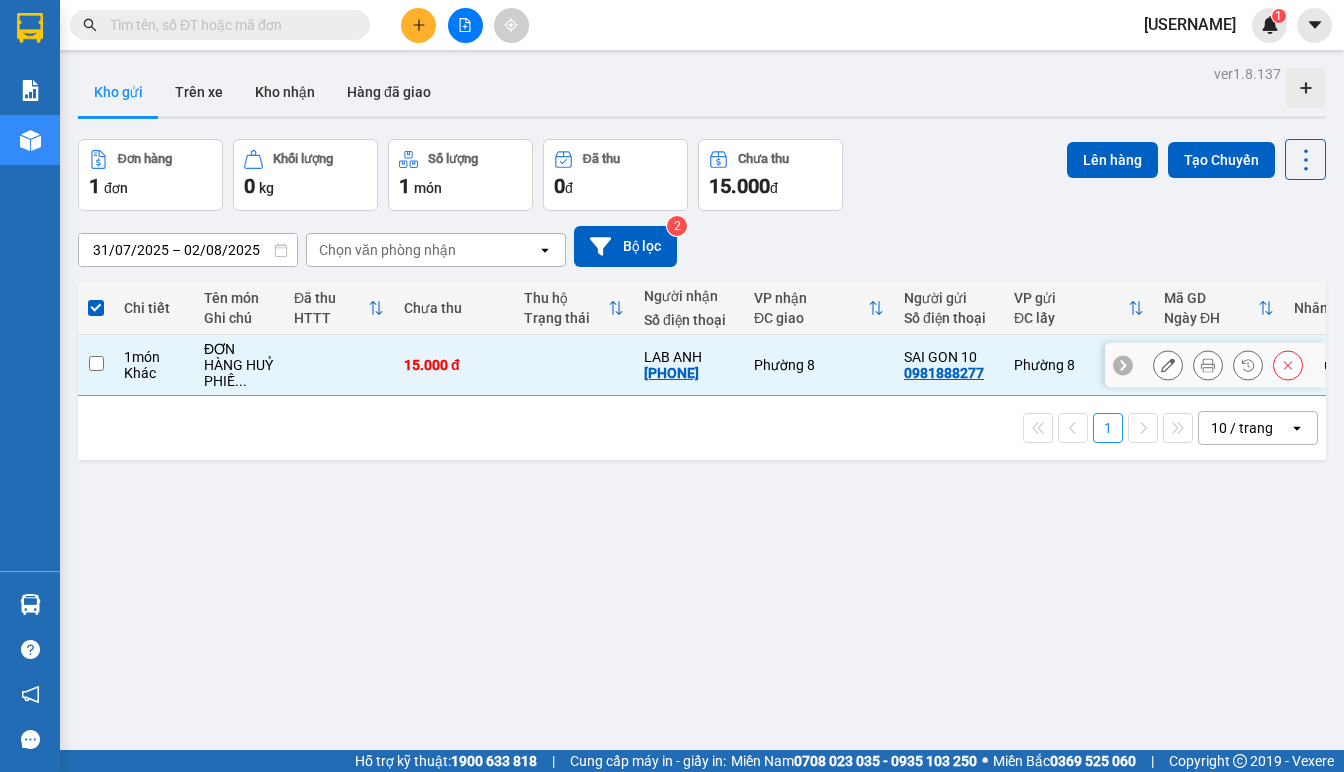 checkbox on "false" 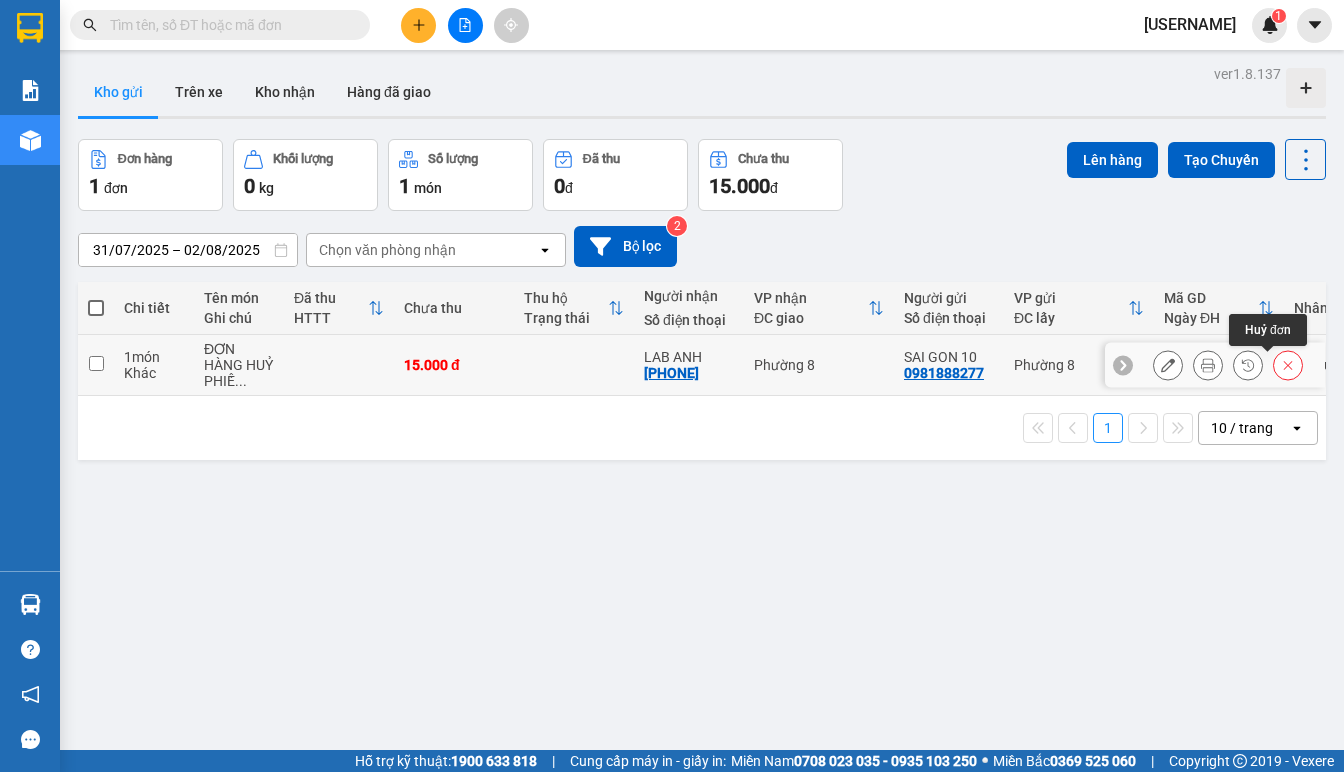 click 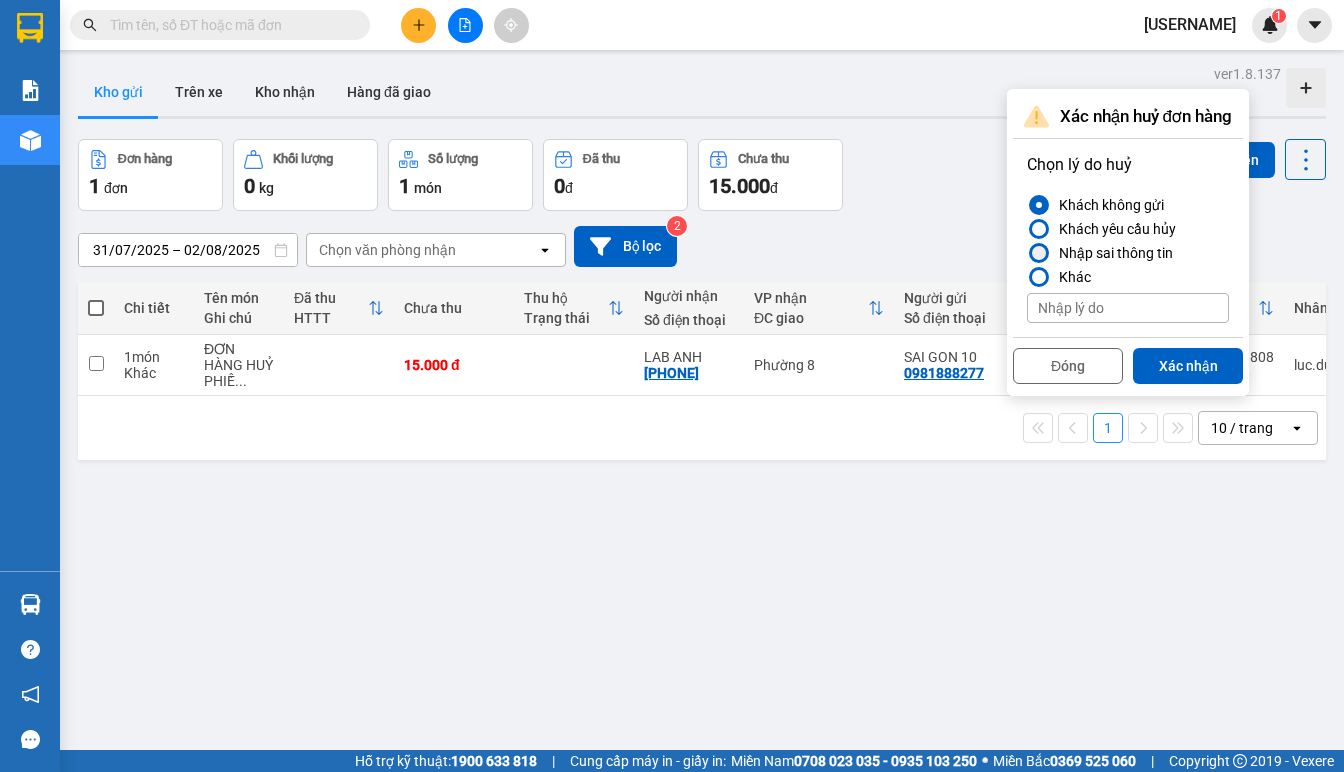 click at bounding box center [1039, 253] 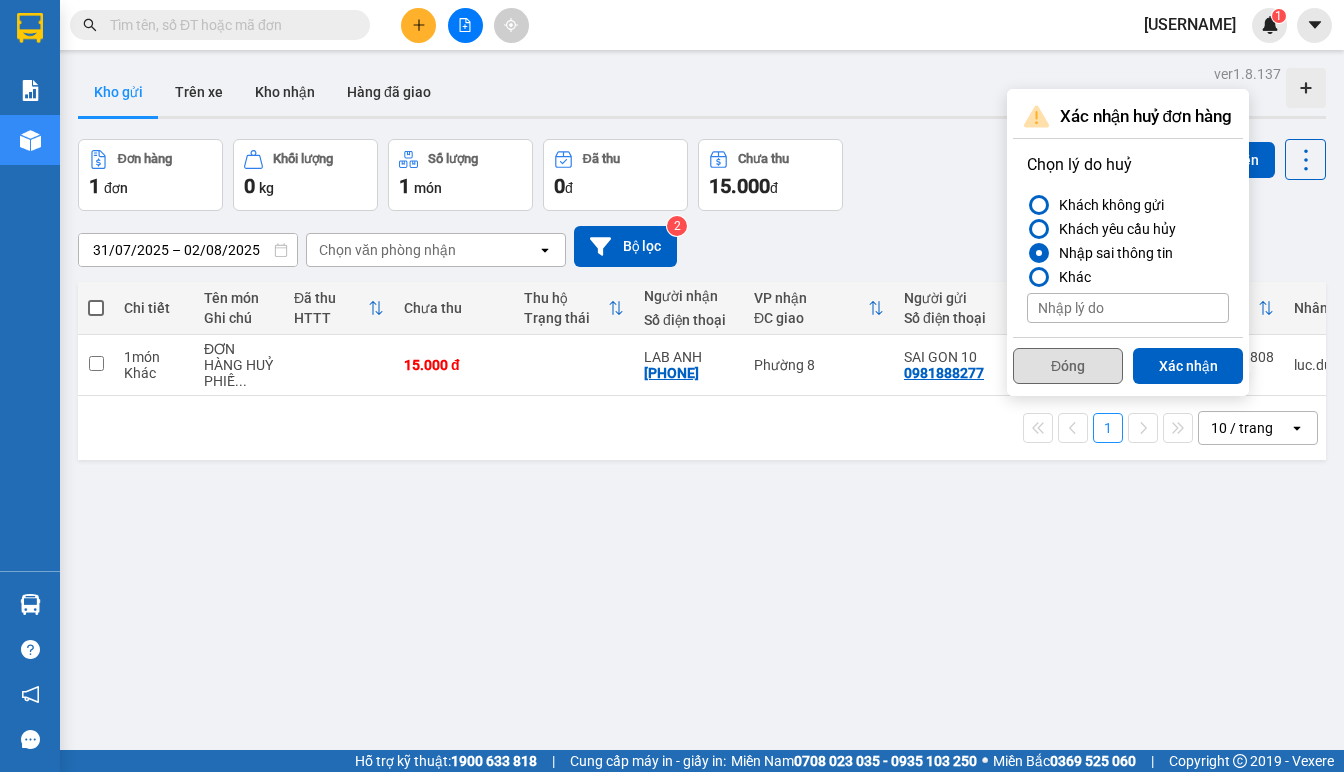 click on "Đóng" at bounding box center [1068, 366] 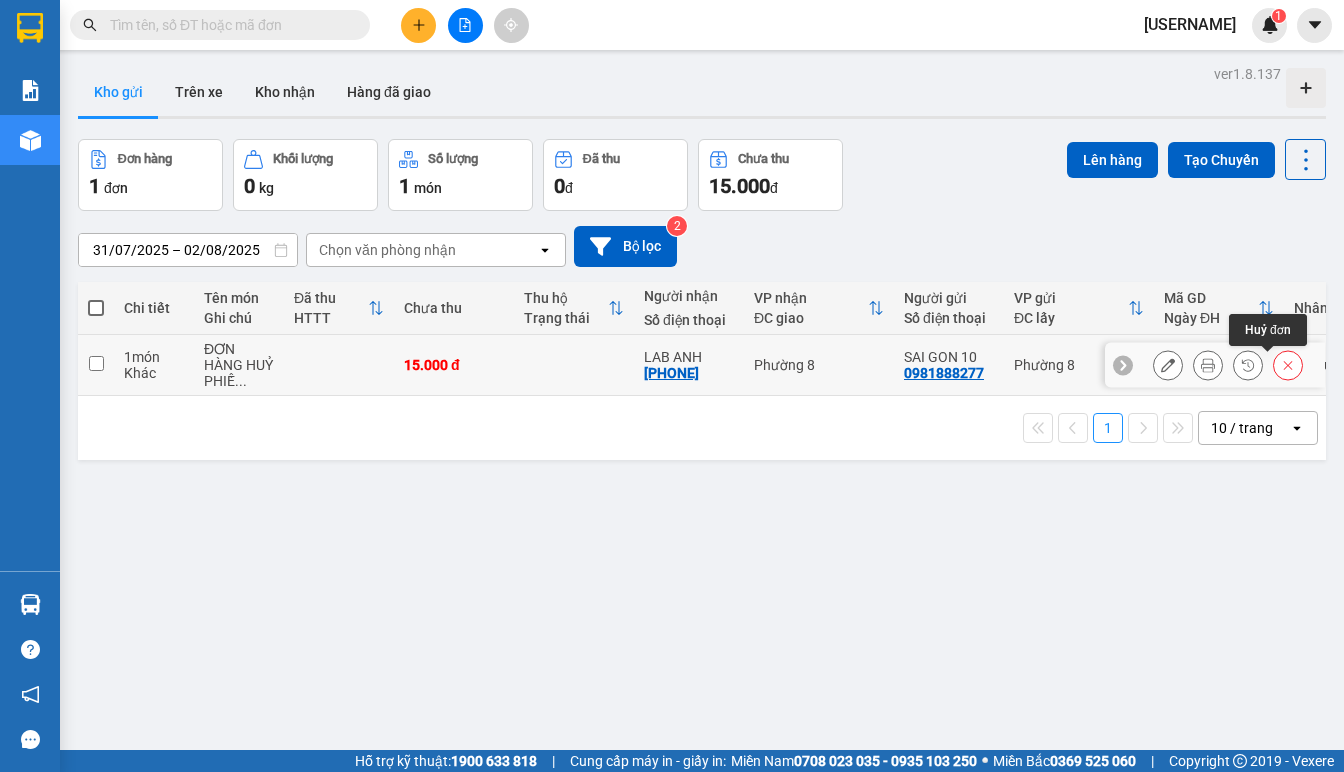 click at bounding box center (1288, 365) 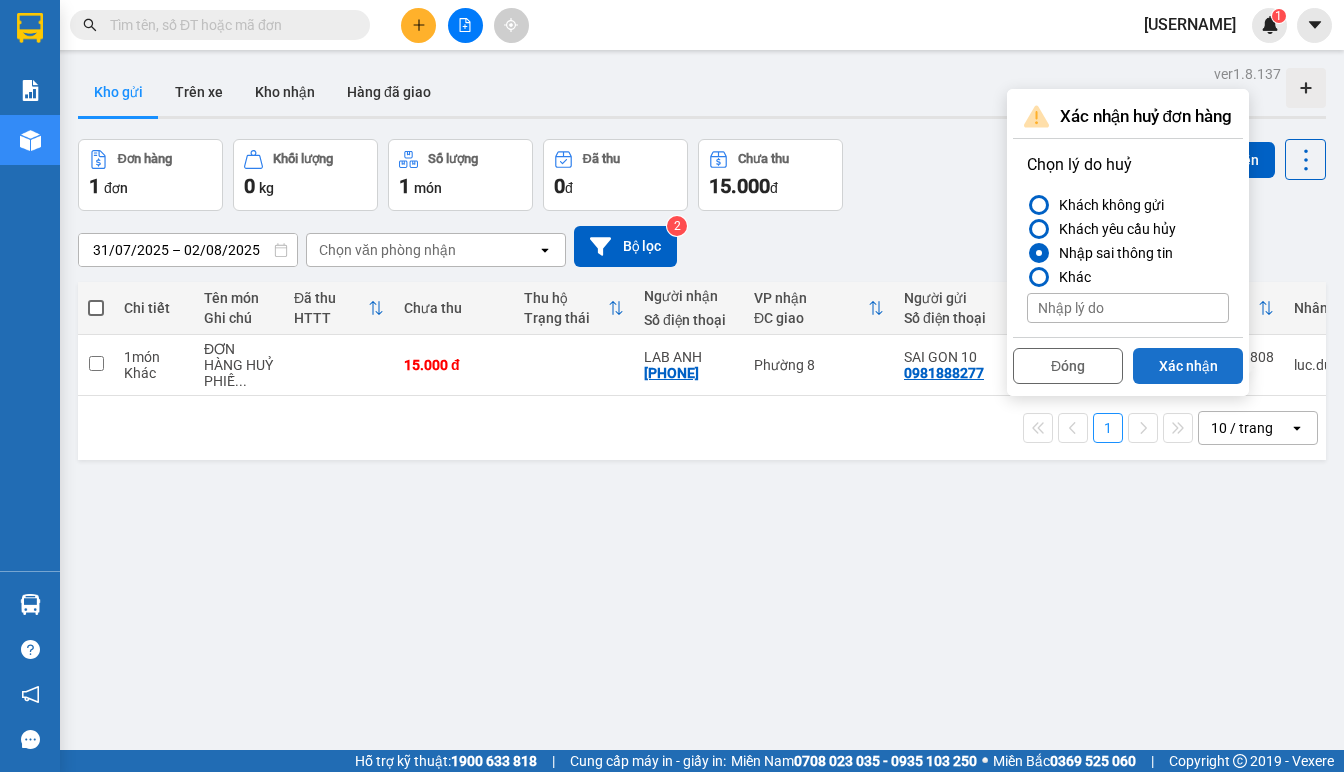 click on "Xác nhận" at bounding box center [1188, 366] 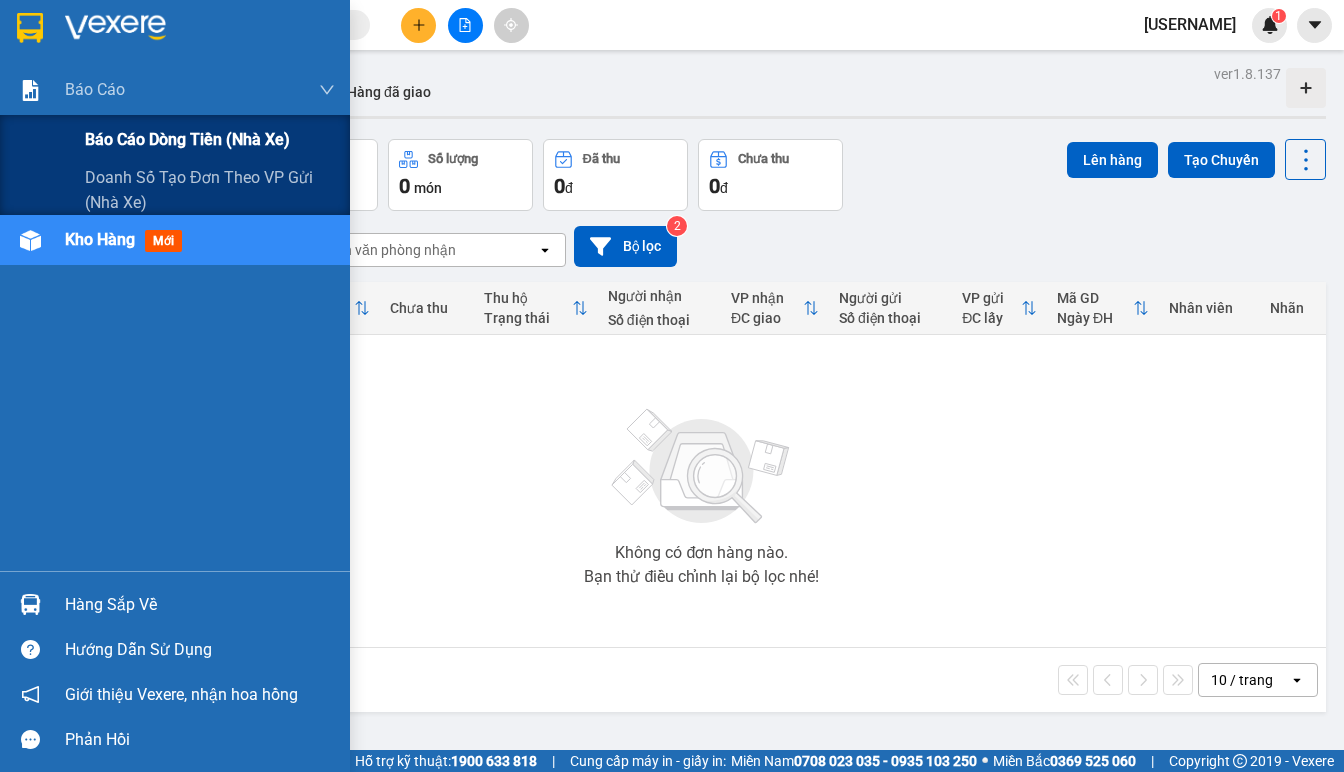 click on "Báo cáo dòng tiền (nhà xe)" at bounding box center [187, 139] 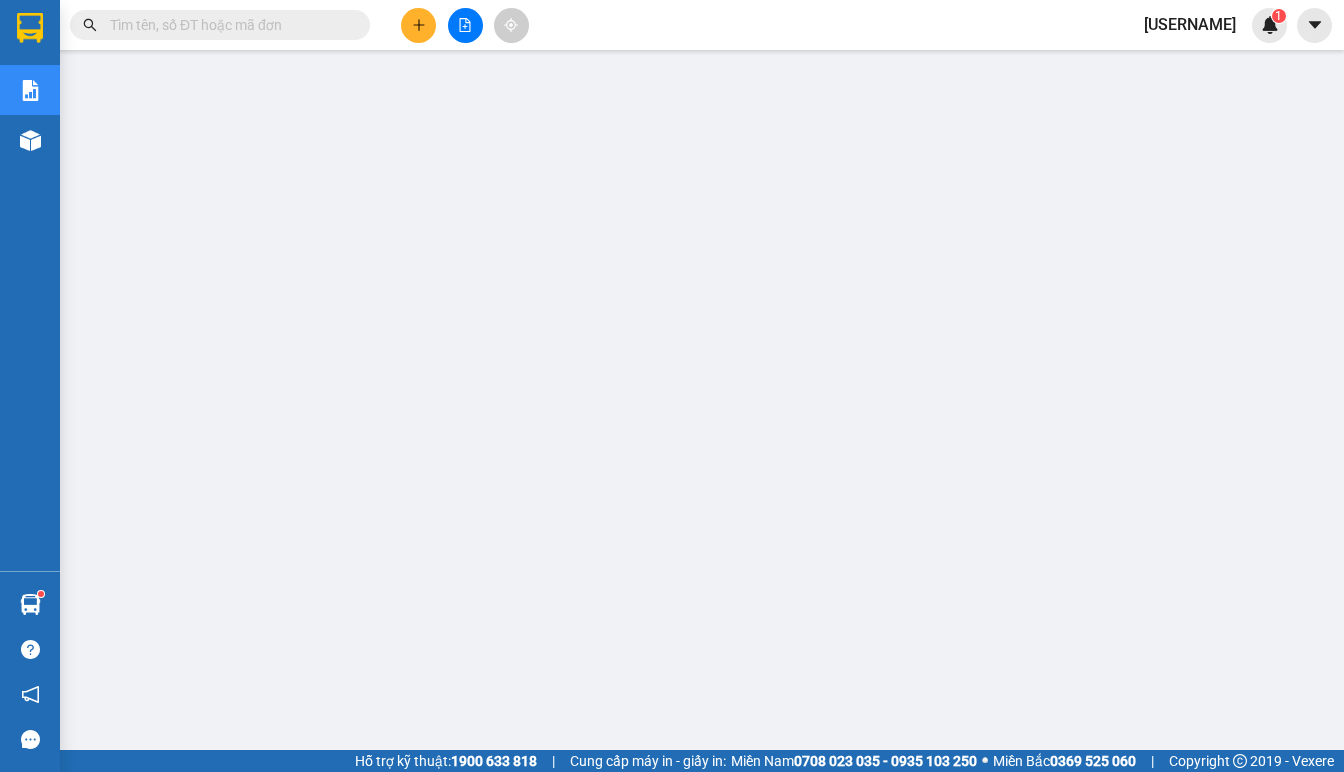 click at bounding box center (228, 25) 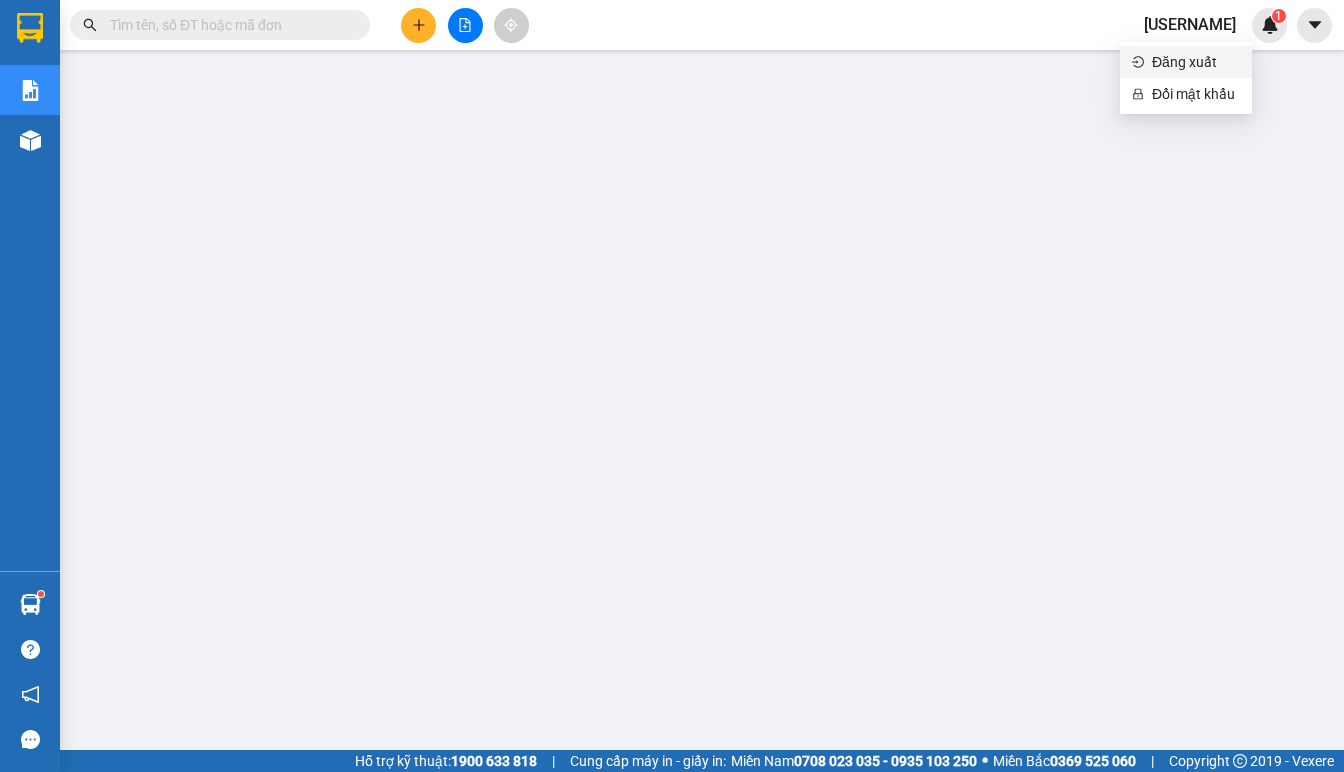 click on "Đăng xuất" at bounding box center [1196, 62] 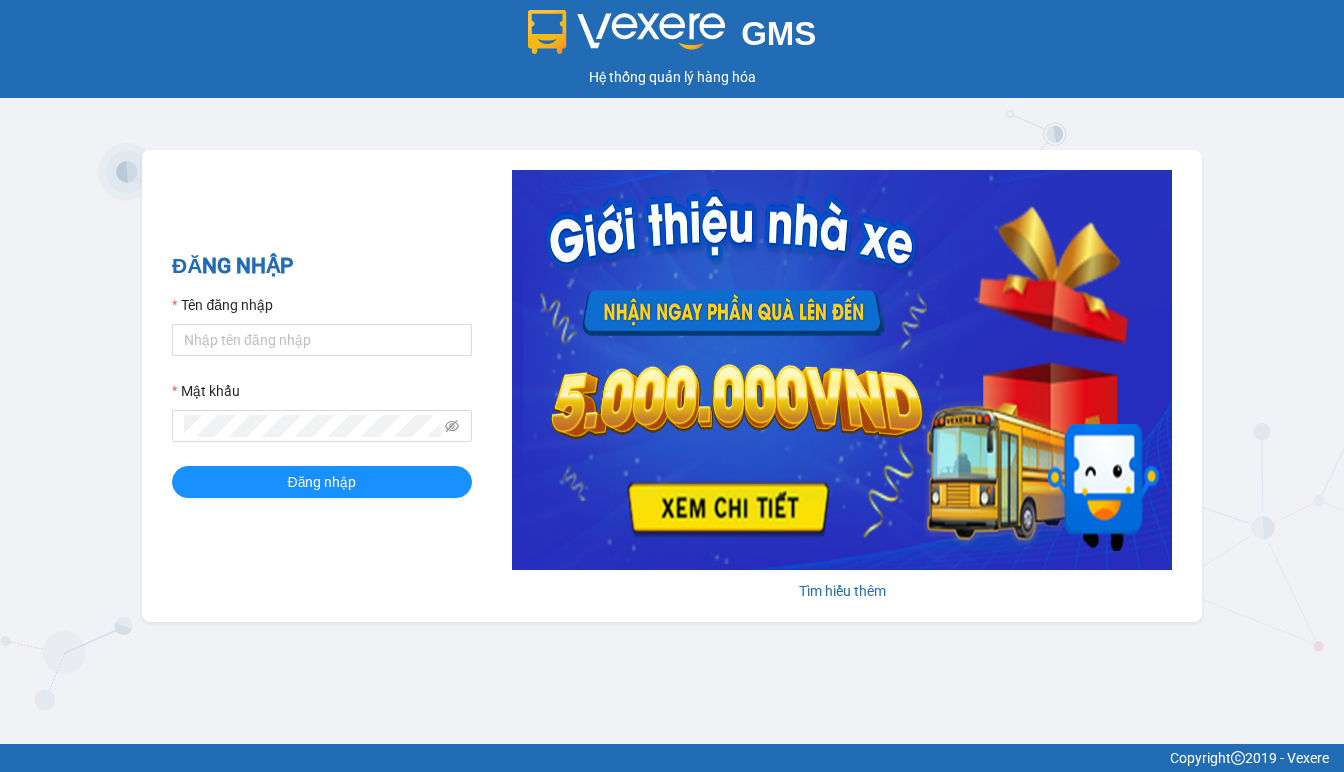 scroll, scrollTop: 0, scrollLeft: 0, axis: both 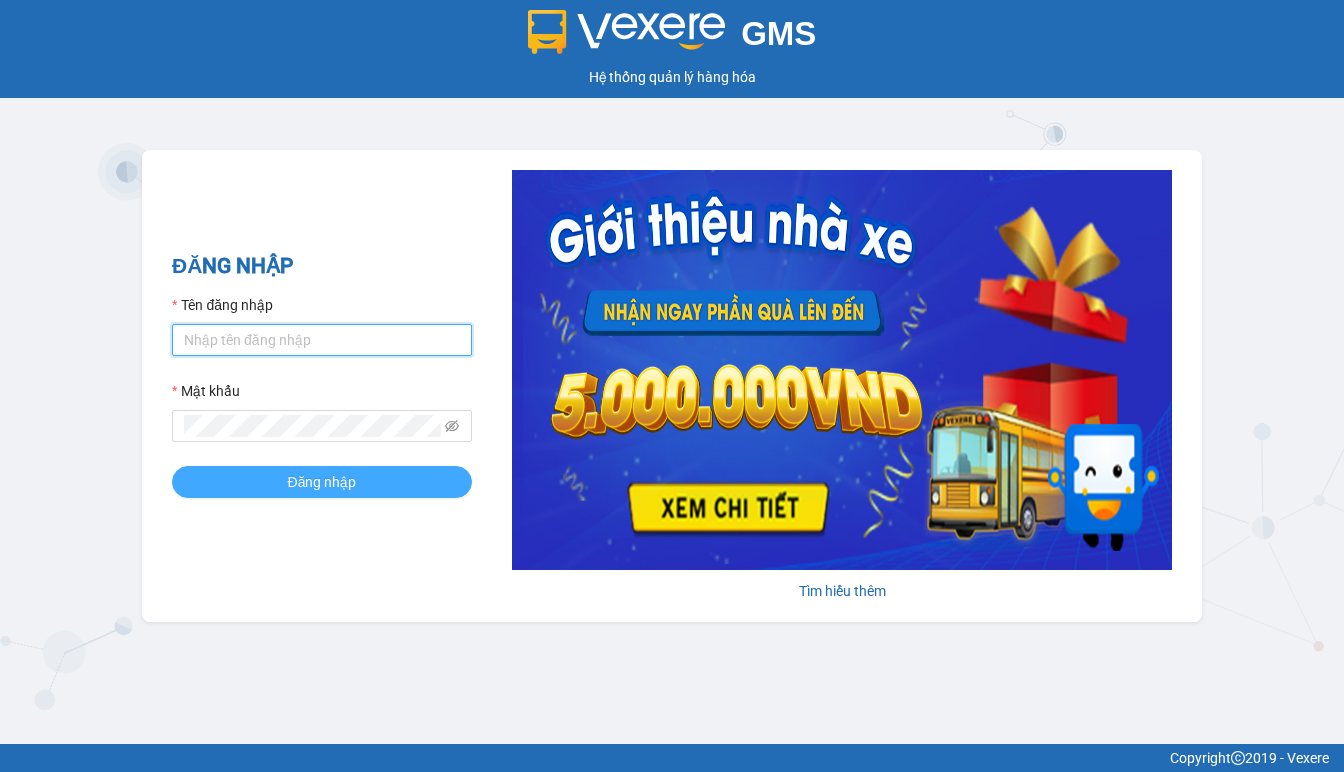 type on "[USERNAME]" 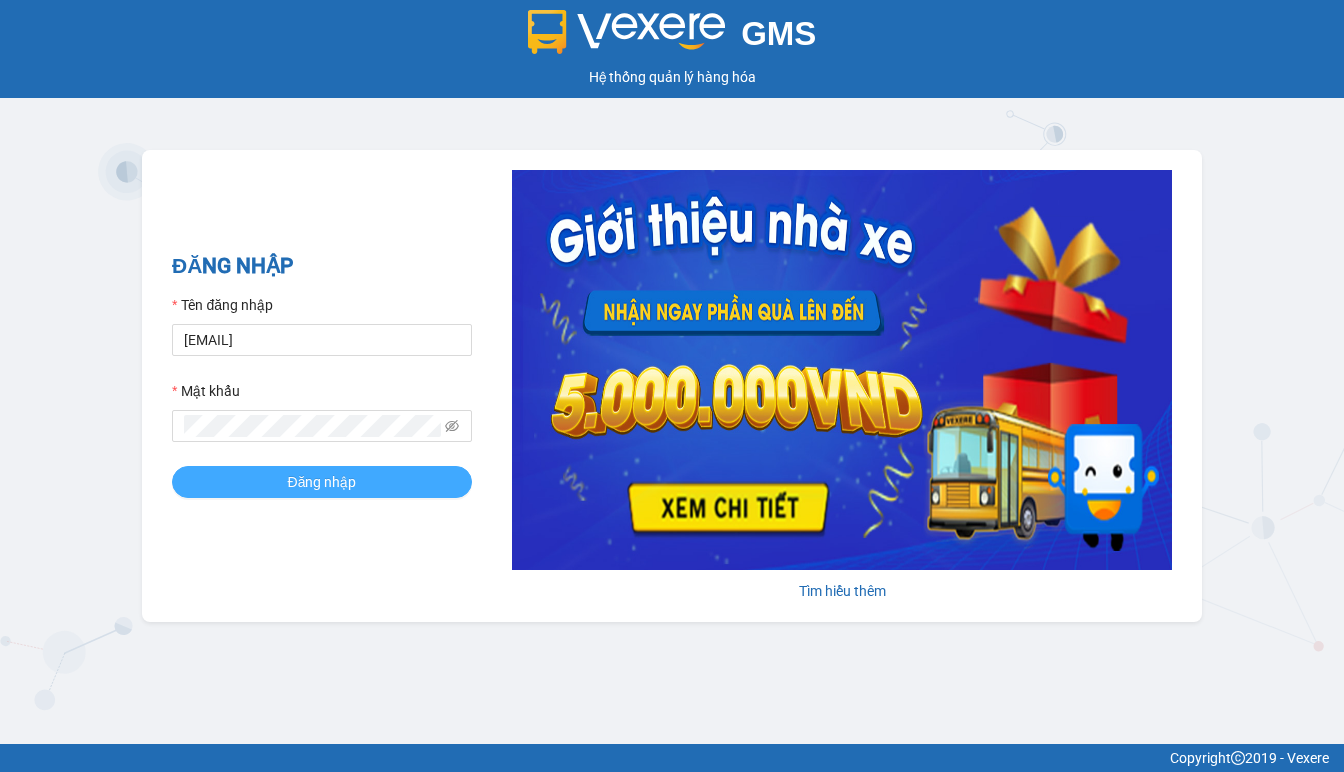 click on "Đăng nhập" at bounding box center (322, 482) 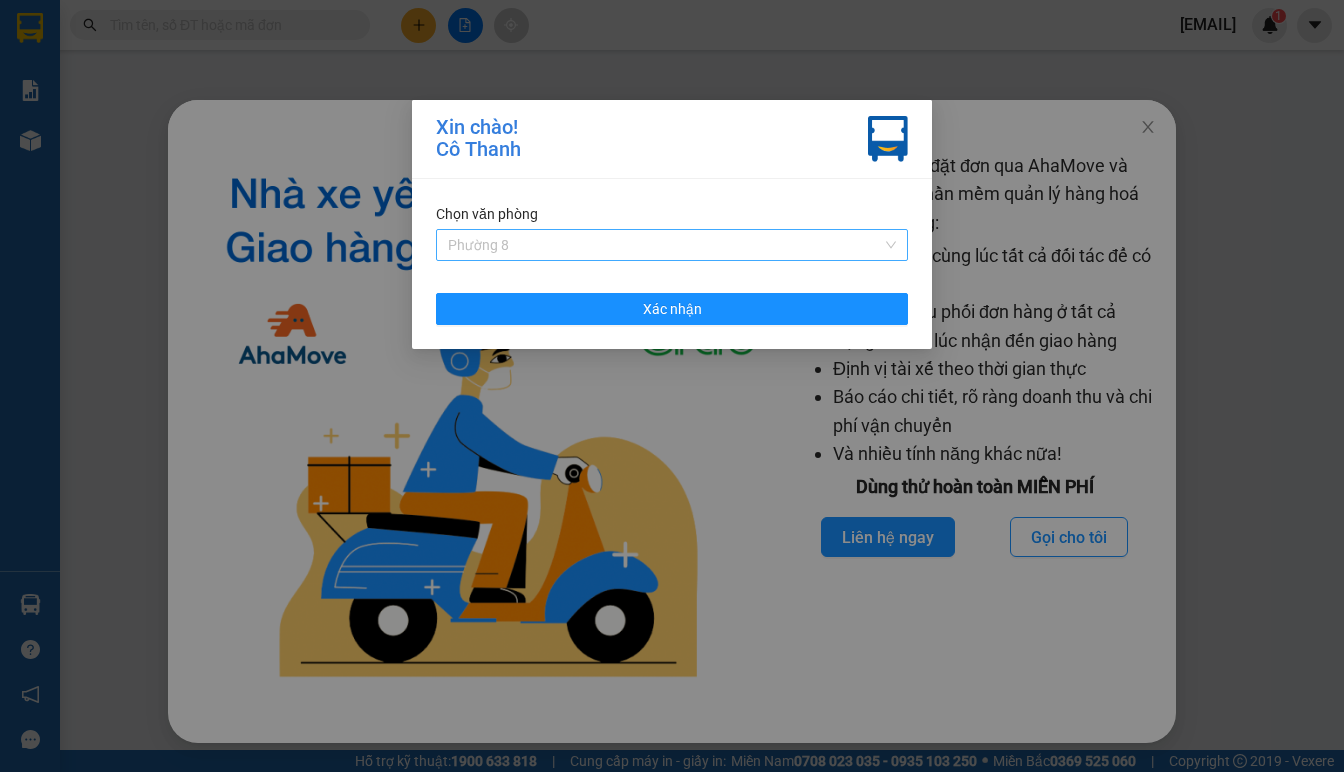 click on "Phường 8" at bounding box center [672, 245] 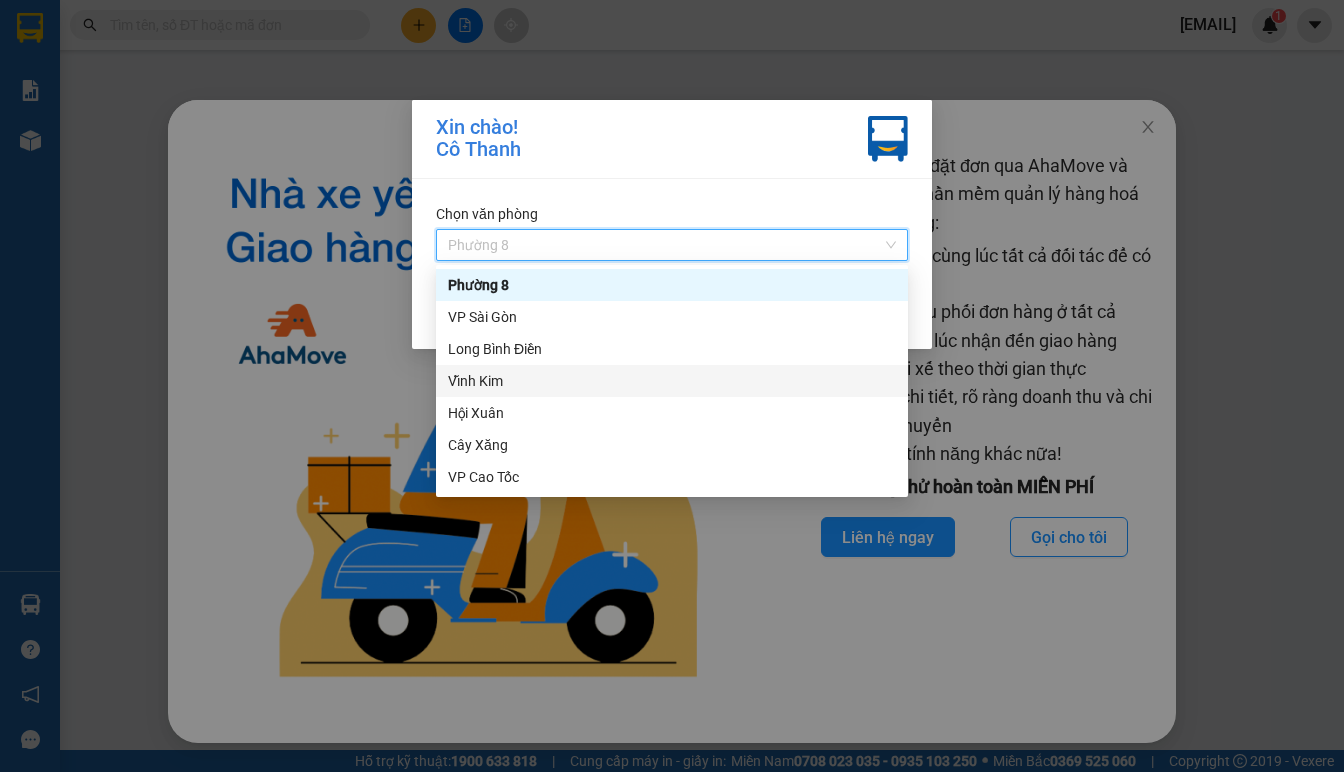 click on "Vĩnh Kim" at bounding box center (672, 381) 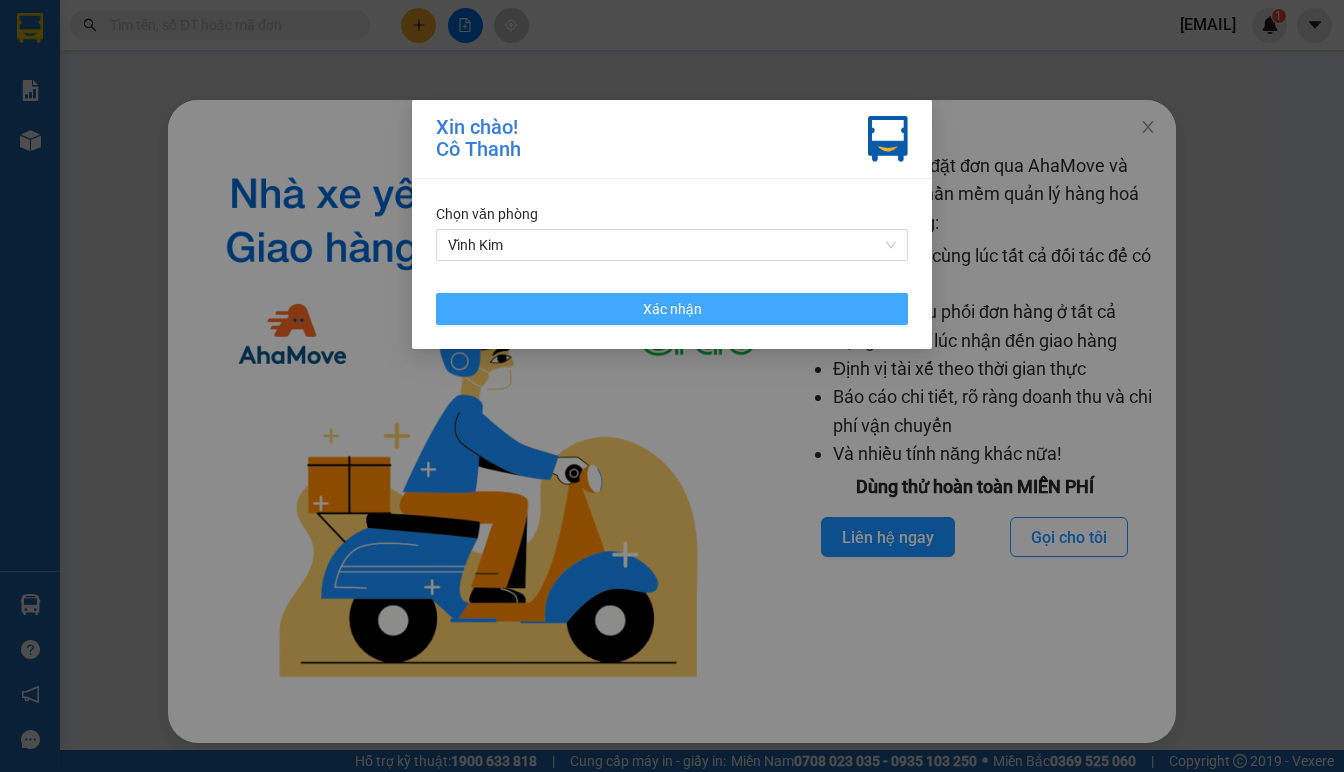 click on "Xác nhận" at bounding box center [672, 309] 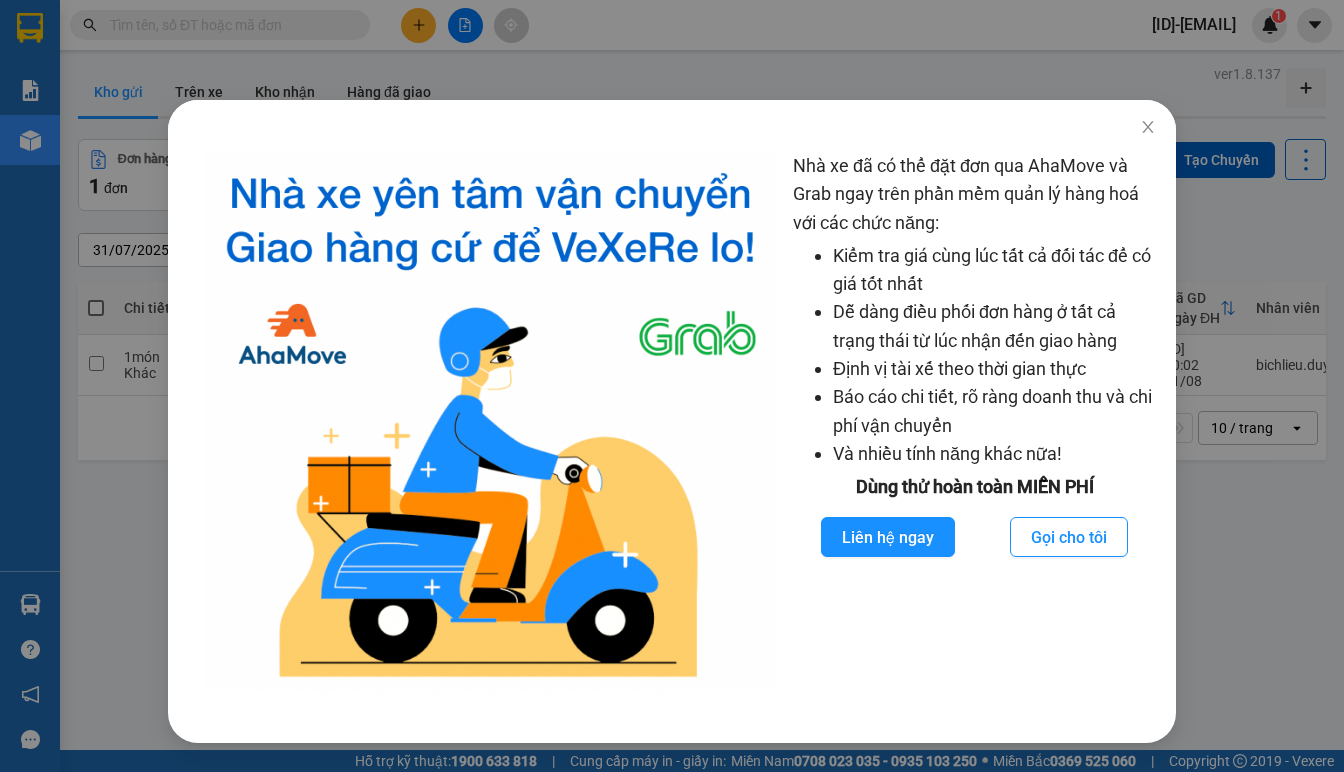 click on "Nhà xe đã có thể đặt đơn qua AhaMove và Grab ngay trên phần mềm quản lý hàng hoá với các chức năng: Kiểm tra giá cùng lúc tất cả đối tác để có giá tốt nhất Dễ dàng điều phối đơn hàng ở tất cả trạng thái từ lúc nhận đến giao hàng Định vị tài xế theo thời gian thực Báo cáo chi tiết, rõ ràng doanh thu và chi phí vận chuyển Và nhiều tính năng khác nữa! Dùng thử hoàn toàn MIỄN PHÍ Liên hệ ngay Gọi cho tôi" at bounding box center [672, 386] 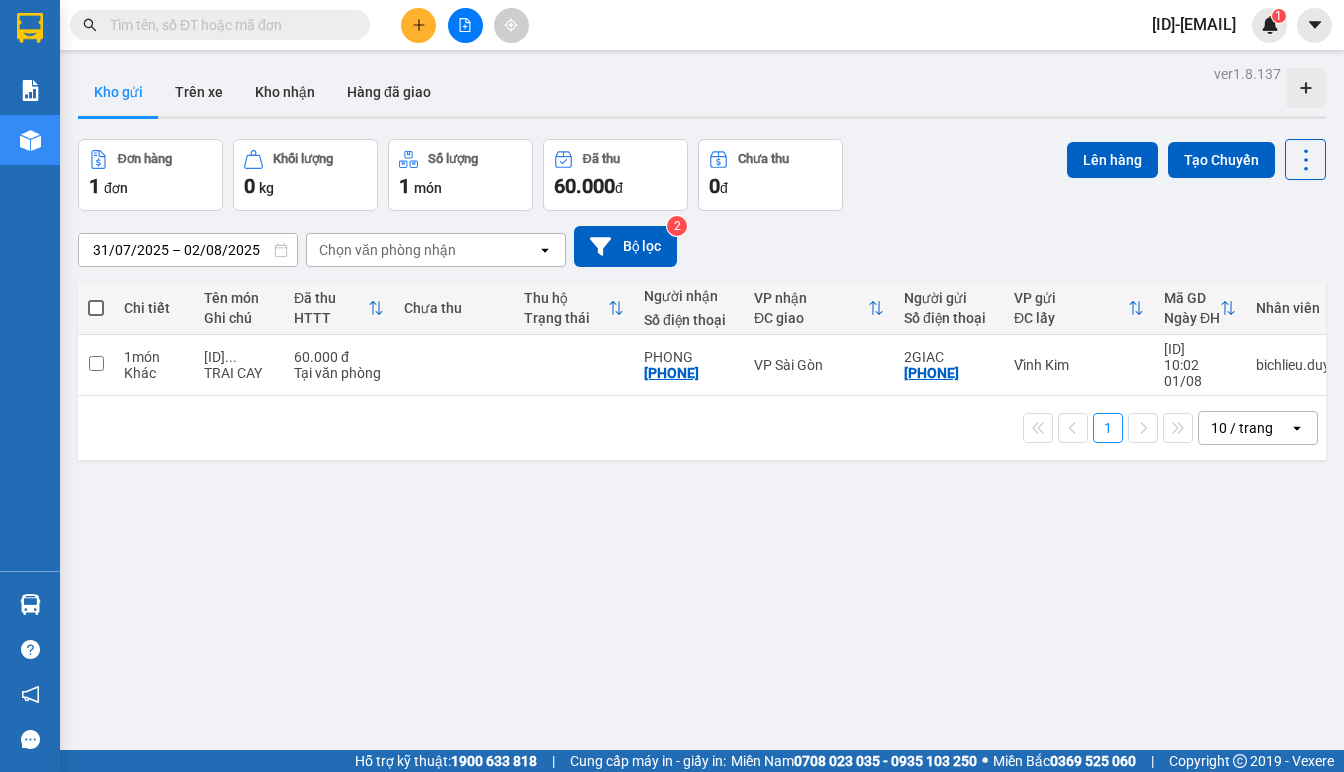 click at bounding box center [228, 25] 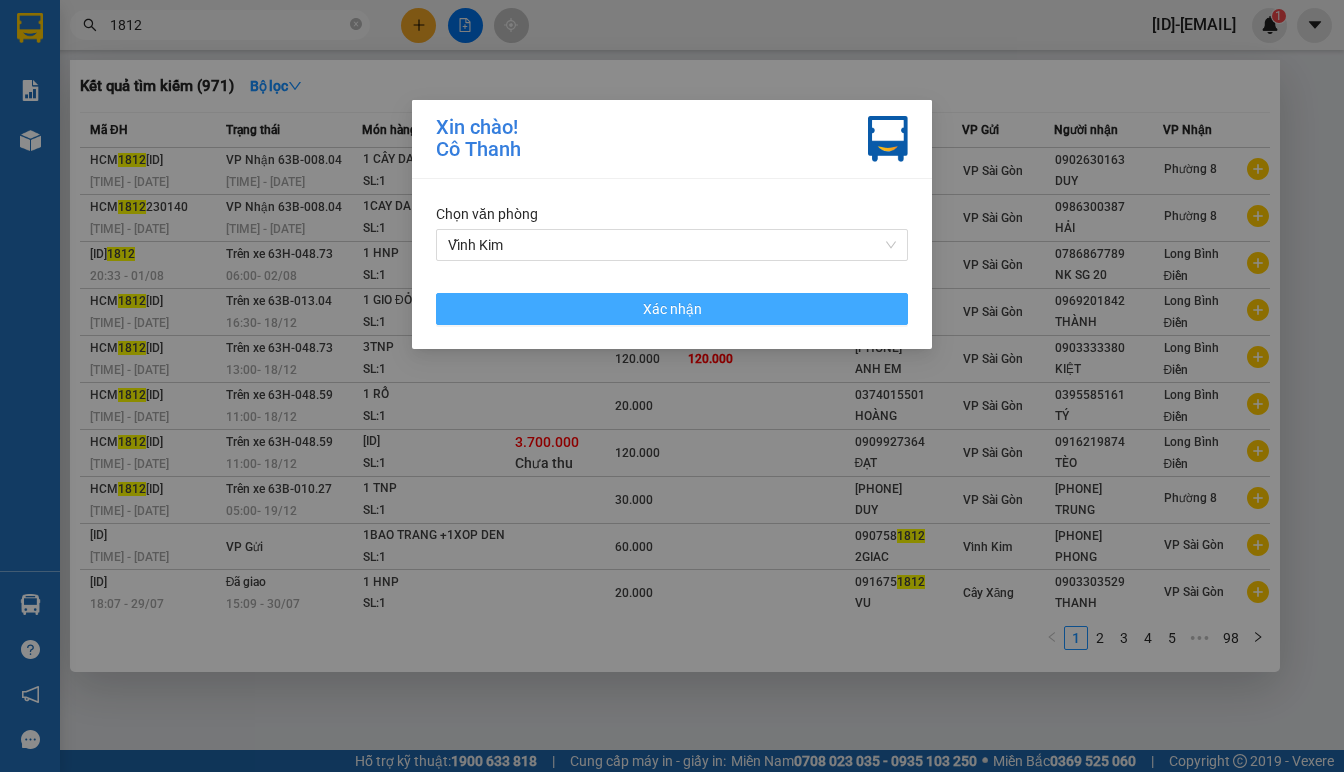 click on "Xác nhận" at bounding box center (672, 309) 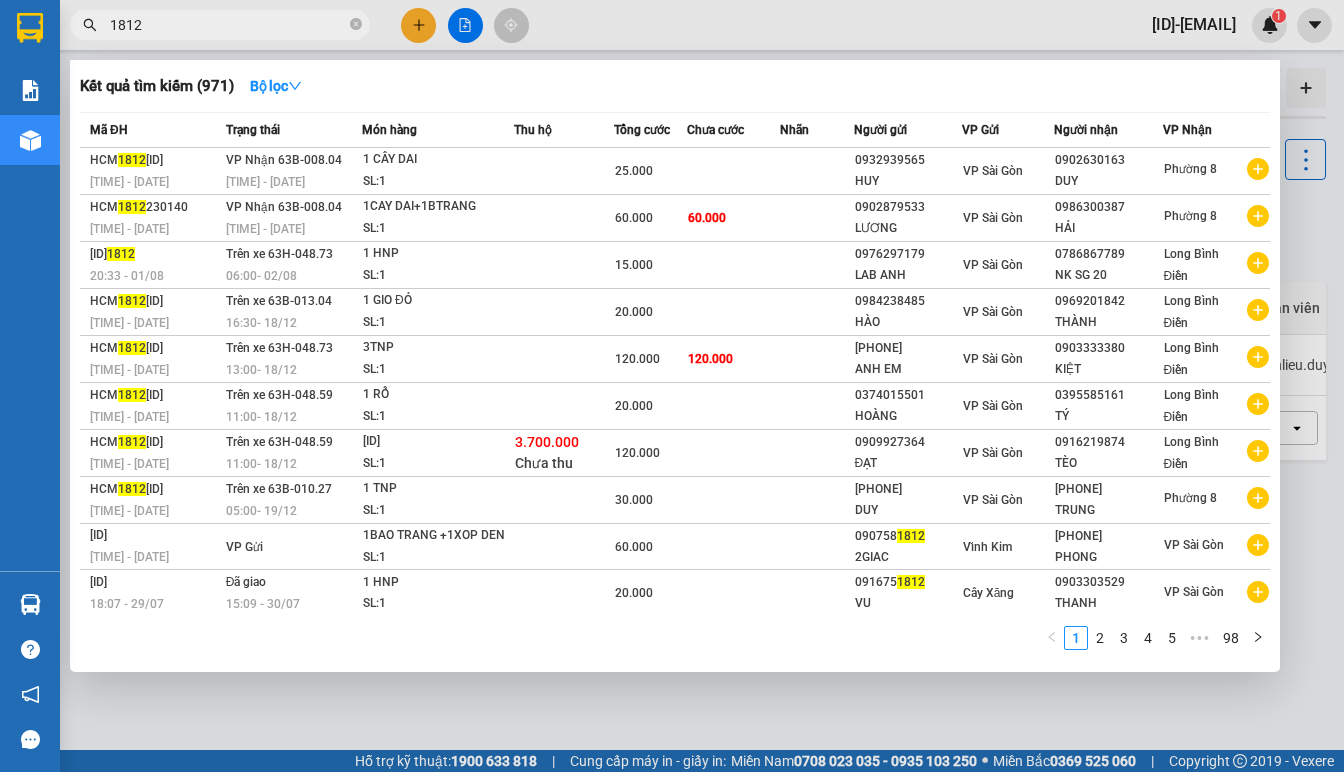 click on "1812" at bounding box center (228, 25) 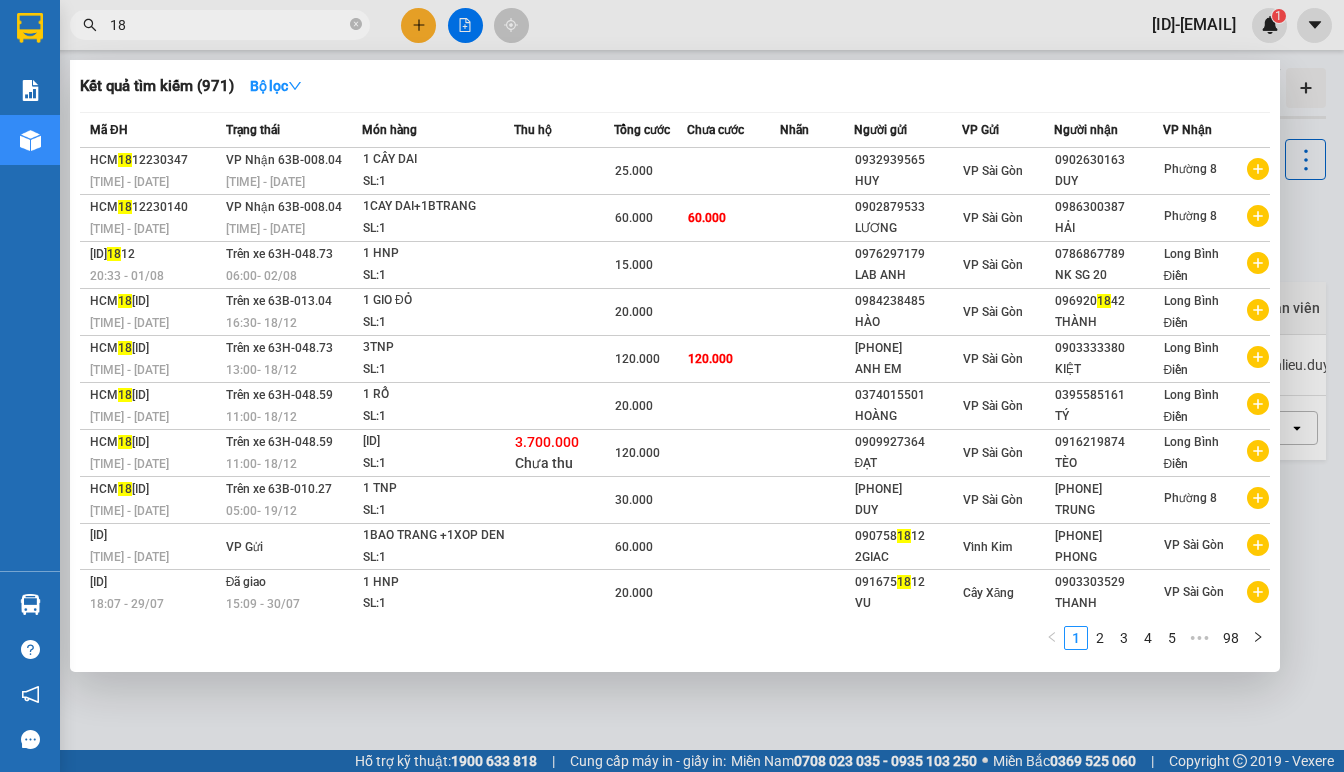 type on "1" 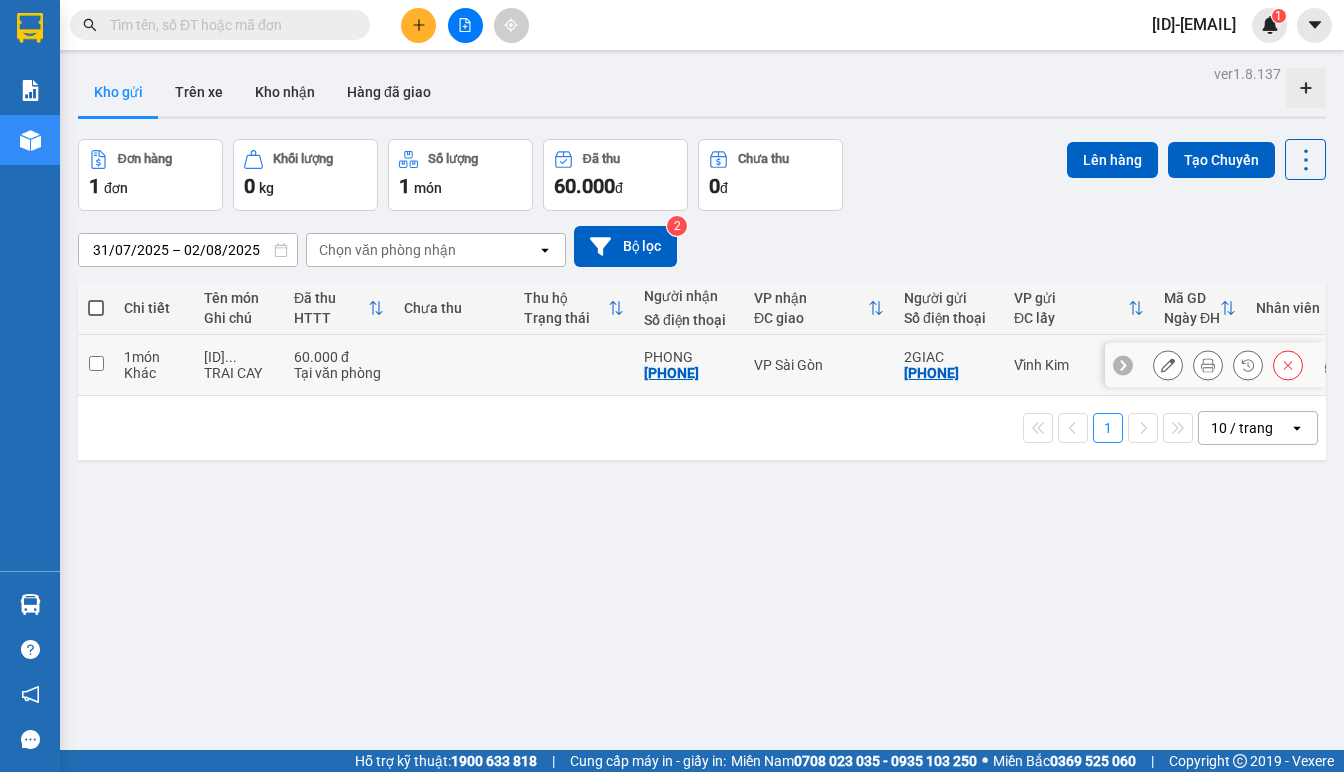 type 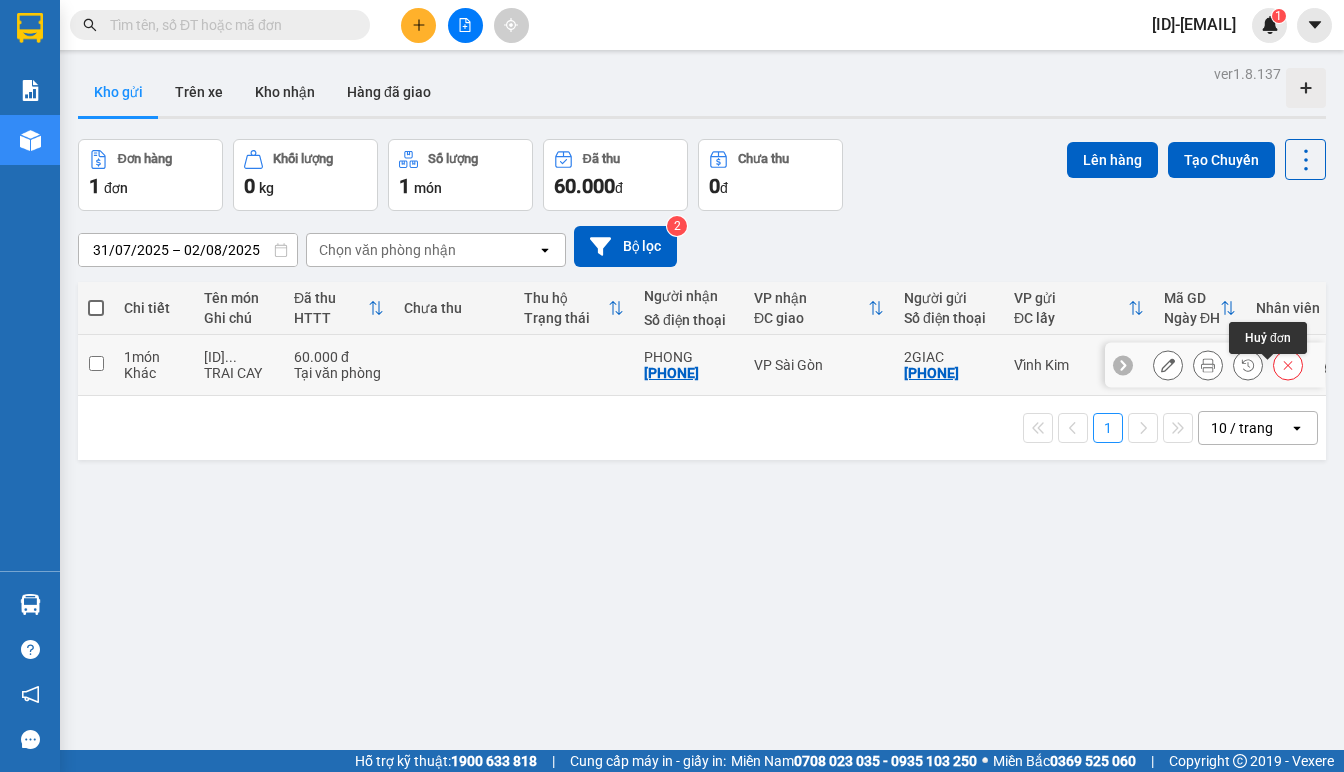 click 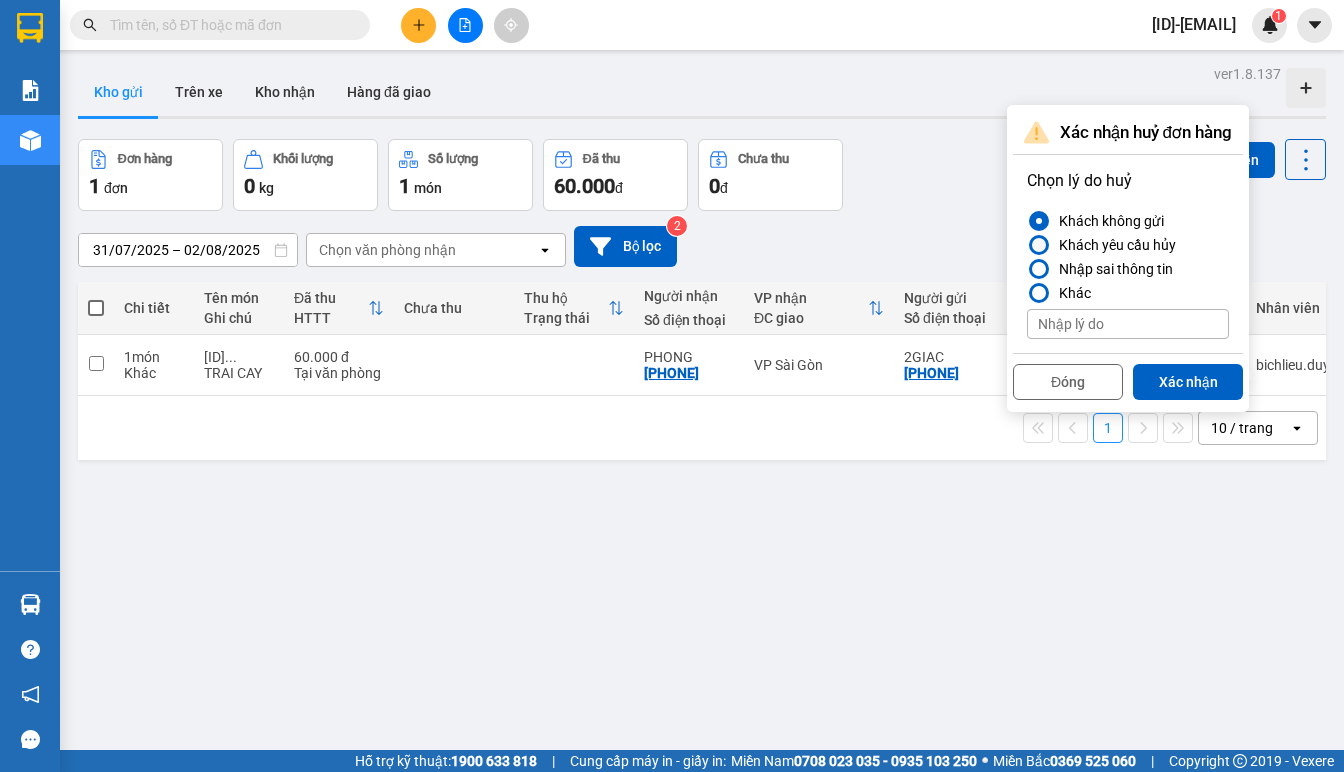 click at bounding box center [1039, 245] 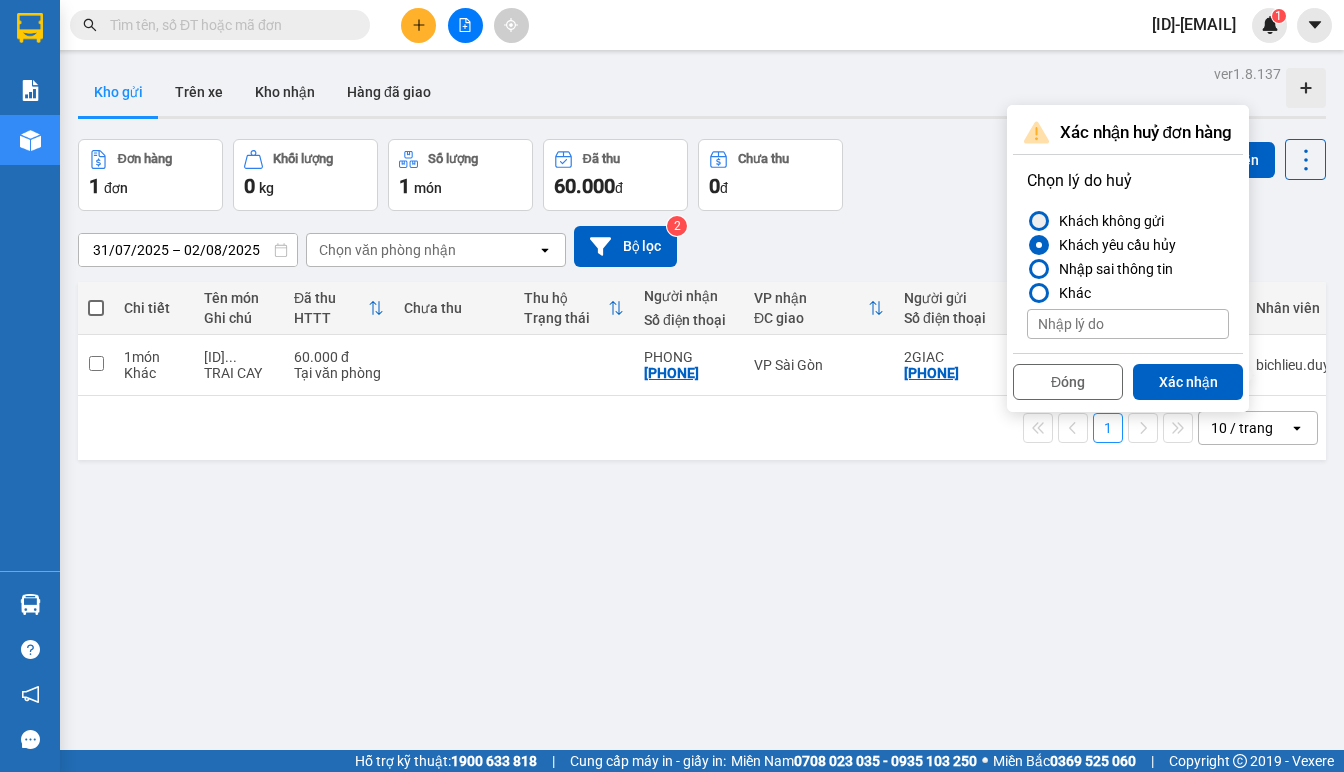 click at bounding box center [1039, 221] 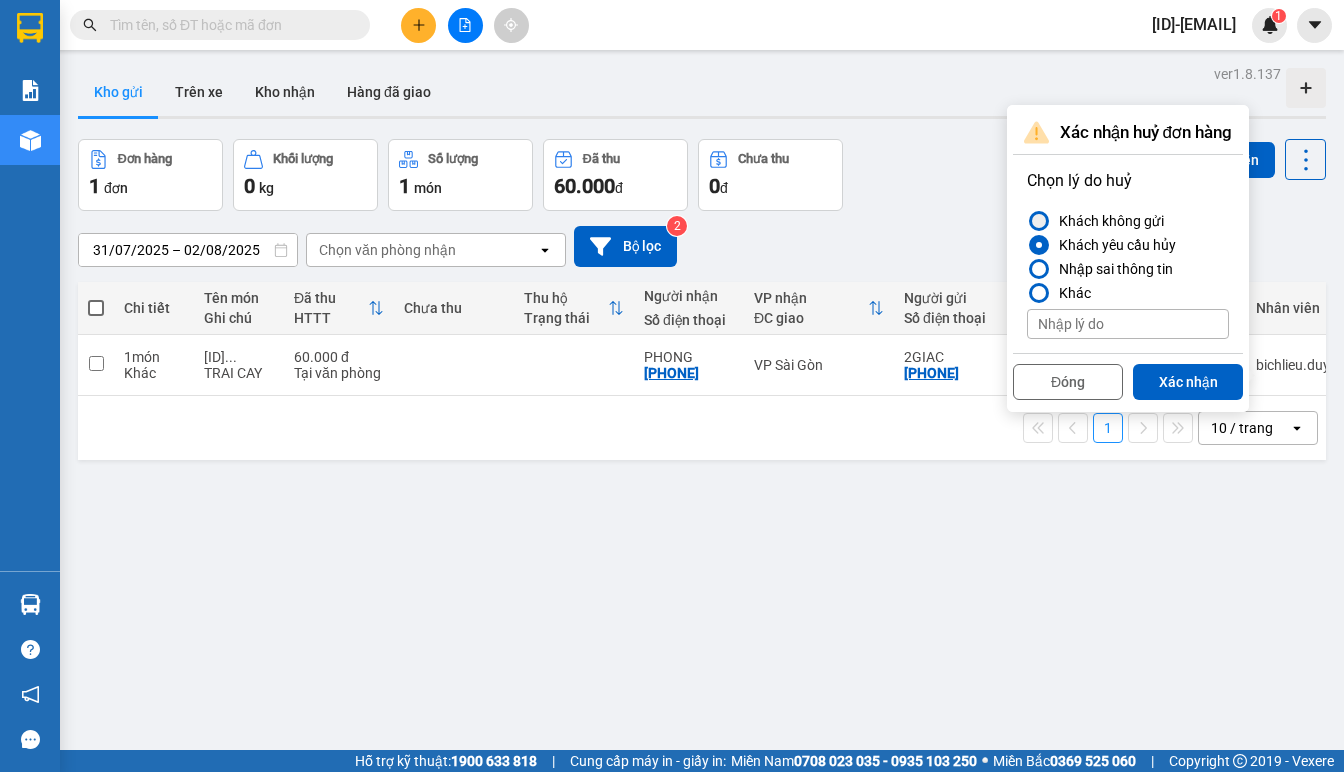 click on "Khách không gửi" at bounding box center (1027, 221) 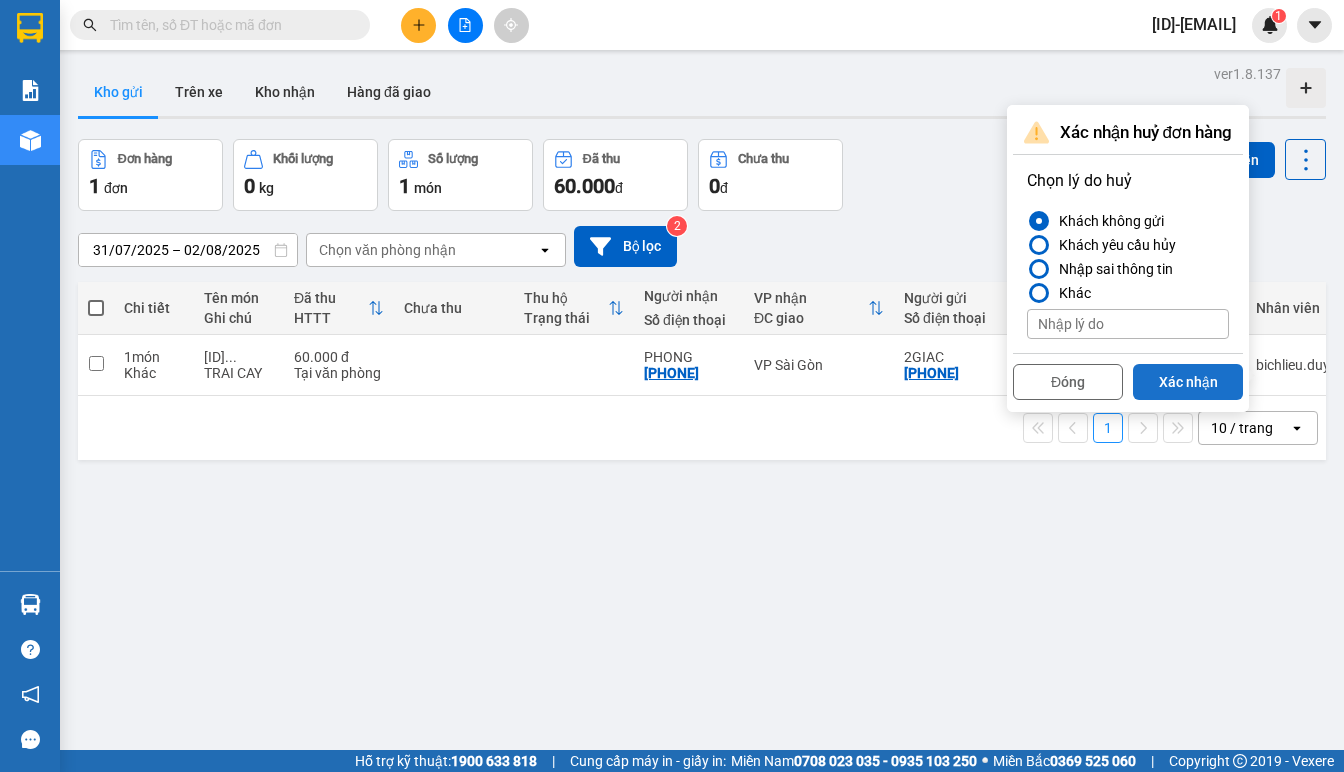 click on "Xác nhận" at bounding box center (1188, 382) 